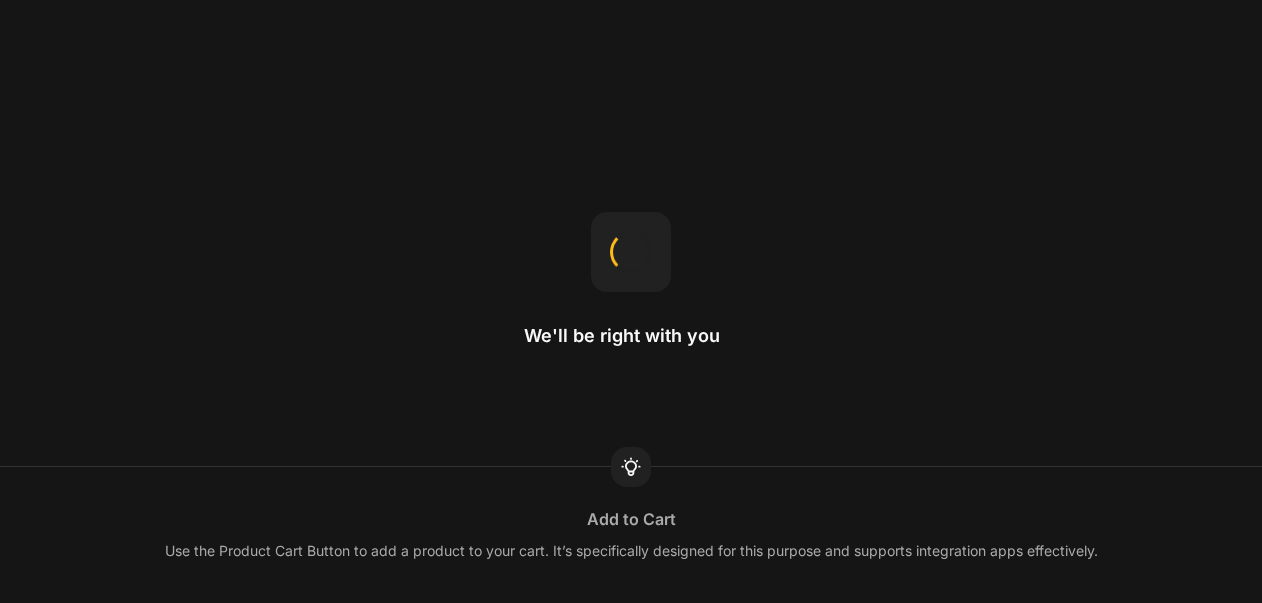 scroll, scrollTop: 0, scrollLeft: 0, axis: both 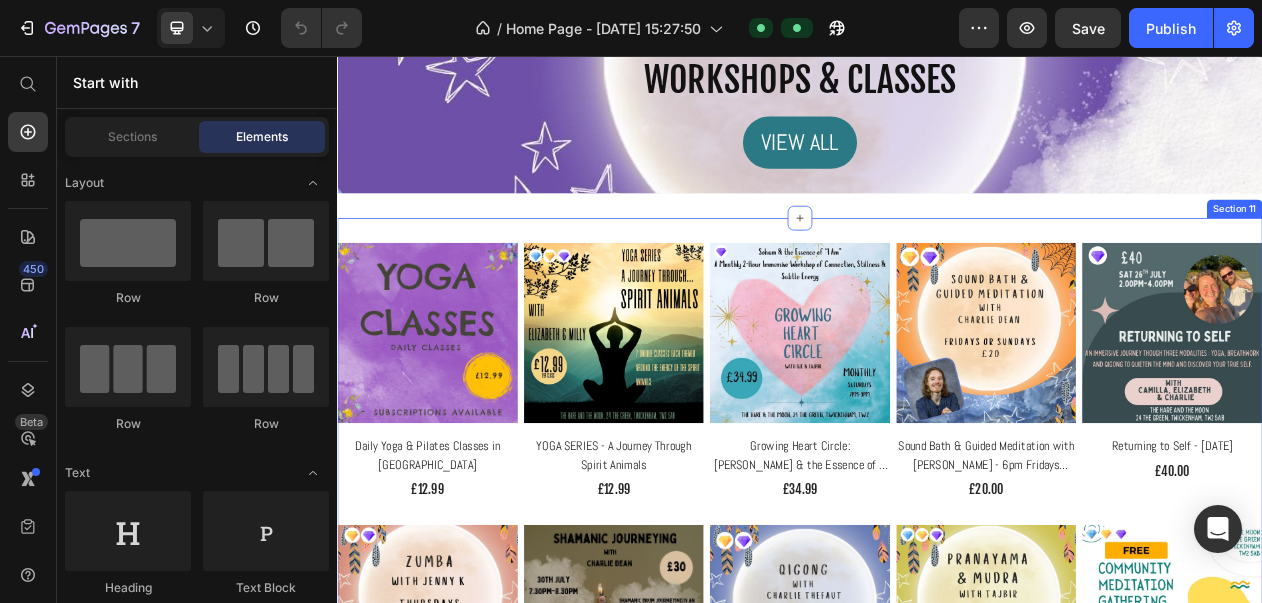 click on "(P) Images Daily Yoga & Pilates Classes in [GEOGRAPHIC_DATA] (P) Title £12.99 (P) Price Row (P) Images YOGA SERIES - A Journey Through Spirit Animals (P) Title £12.99 (P) Price Row (P) Images Growing Heart Circle: [PERSON_NAME] & the Essence of “I Am” (P) Title £34.99 (P) Price Row (P) Images Sound Bath & Guided Meditation with [PERSON_NAME] - 6pm Fridays Biweekly (P) Title £20.00 (P) Price Row (P) Images Returning to Self - [DATE] (P) Title £40.00 (P) Price Row (P) Images Zumba with [PERSON_NAME] - Thursdays - 7.30PM - £12.99 Per class (P) Title £12.99 (P) Price Row (P) Images Shamanic Journeying with [PERSON_NAME] - [DATE] (P) Title £30.00 (P) Price Row (P) Images Qigong with [PERSON_NAME] - Wednesdays - 7.30PM - £12.99 Per class (P) Title £12.99 (P) Price Row (P) Images [PERSON_NAME] & Mudra with [PERSON_NAME] - Mondays - 11am (P) Title £12.99 (P) Price Row (P) Images Free Community Meditation Gathering with Gelara - Tuesdays 4.00pm (P) Title £0.00 (P) Price Row Product List Section 11" at bounding box center [937, 647] 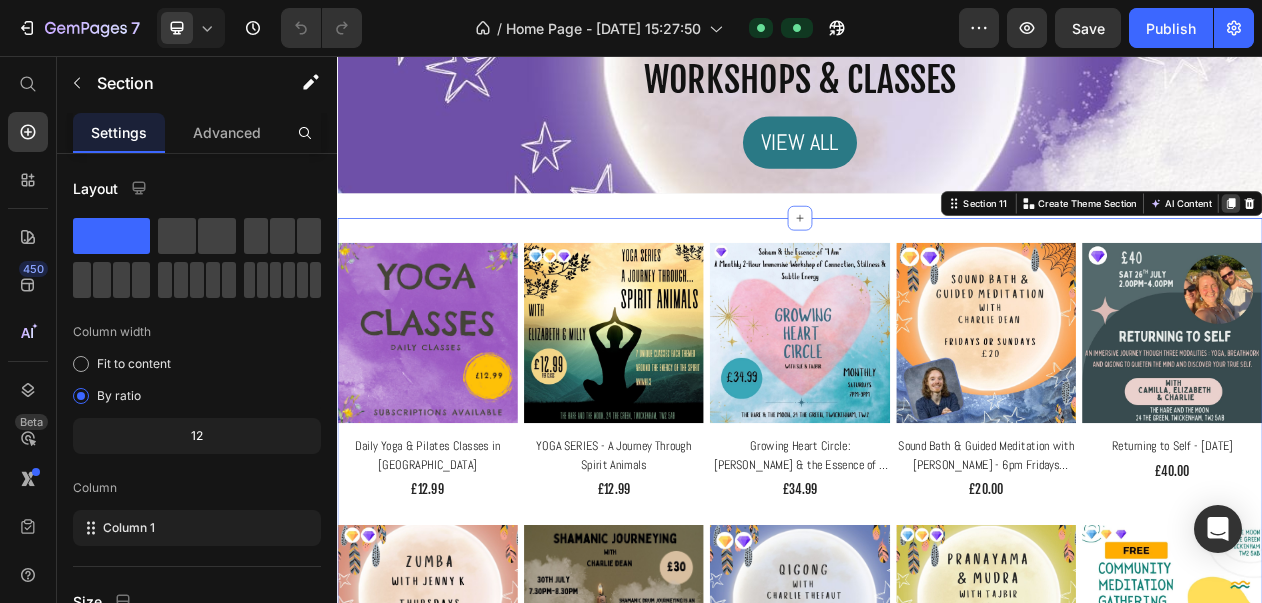 click 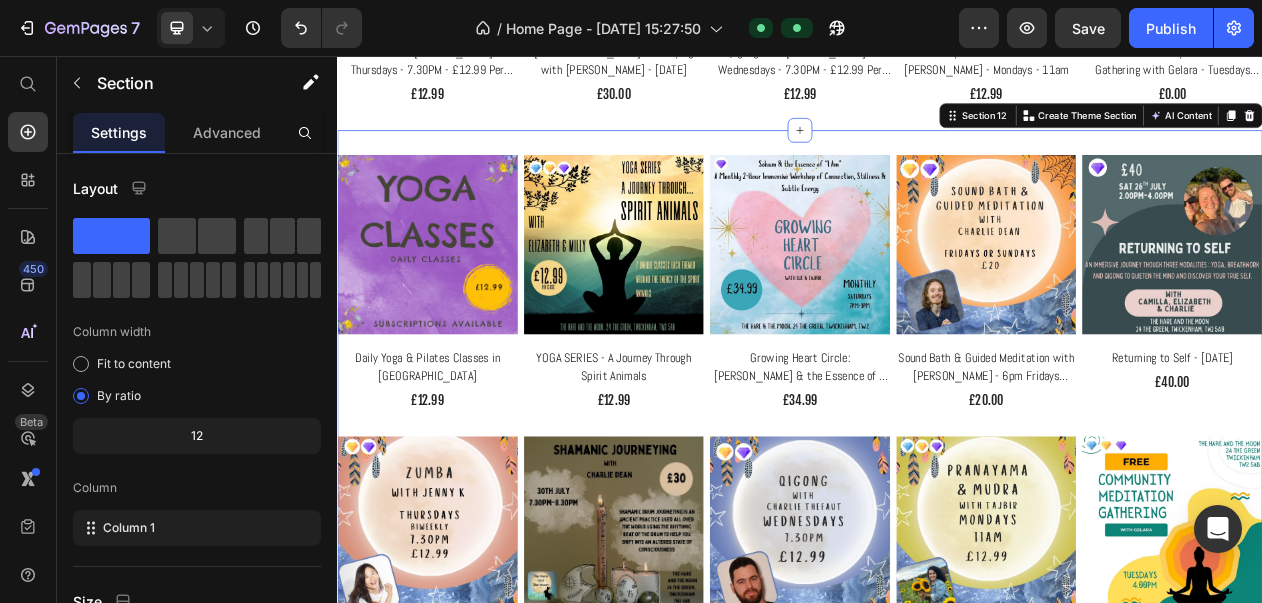 scroll, scrollTop: 6374, scrollLeft: 0, axis: vertical 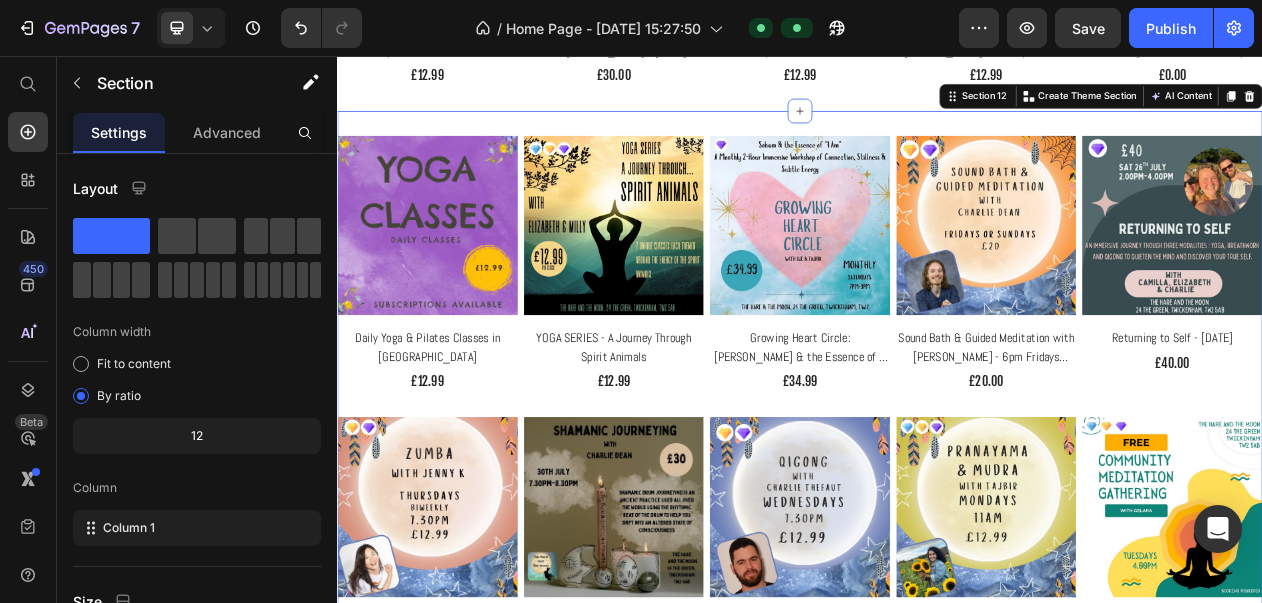 click on "(P) Images Daily Yoga & Pilates Classes in [GEOGRAPHIC_DATA] (P) Title £12.99 (P) Price Row (P) Images YOGA SERIES - A Journey Through Spirit Animals (P) Title £12.99 (P) Price Row (P) Images Growing Heart Circle: [PERSON_NAME] & the Essence of “I Am” (P) Title £34.99 (P) Price Row (P) Images Sound Bath & Guided Meditation with [PERSON_NAME] - 6pm Fridays Biweekly (P) Title £20.00 (P) Price Row (P) Images Returning to Self - [DATE] (P) Title £40.00 (P) Price Row (P) Images Zumba with [PERSON_NAME] - Thursdays - 7.30PM - £12.99 Per class (P) Title £12.99 (P) Price Row (P) Images Shamanic Journeying with [PERSON_NAME] - [DATE] (P) Title £30.00 (P) Price Row (P) Images Qigong with [PERSON_NAME] - Wednesdays - 7.30PM - £12.99 Per class (P) Title £12.99 (P) Price Row (P) Images [PERSON_NAME] & Mudra with [PERSON_NAME] - Mondays - 11am (P) Title £12.99 (P) Price Row (P) Images Free Community Meditation Gathering with Gelara - Tuesdays 4.00pm (P) Title £0.00 (P) Price Row Product List Section 12   Create Theme Section Product" at bounding box center [937, 508] 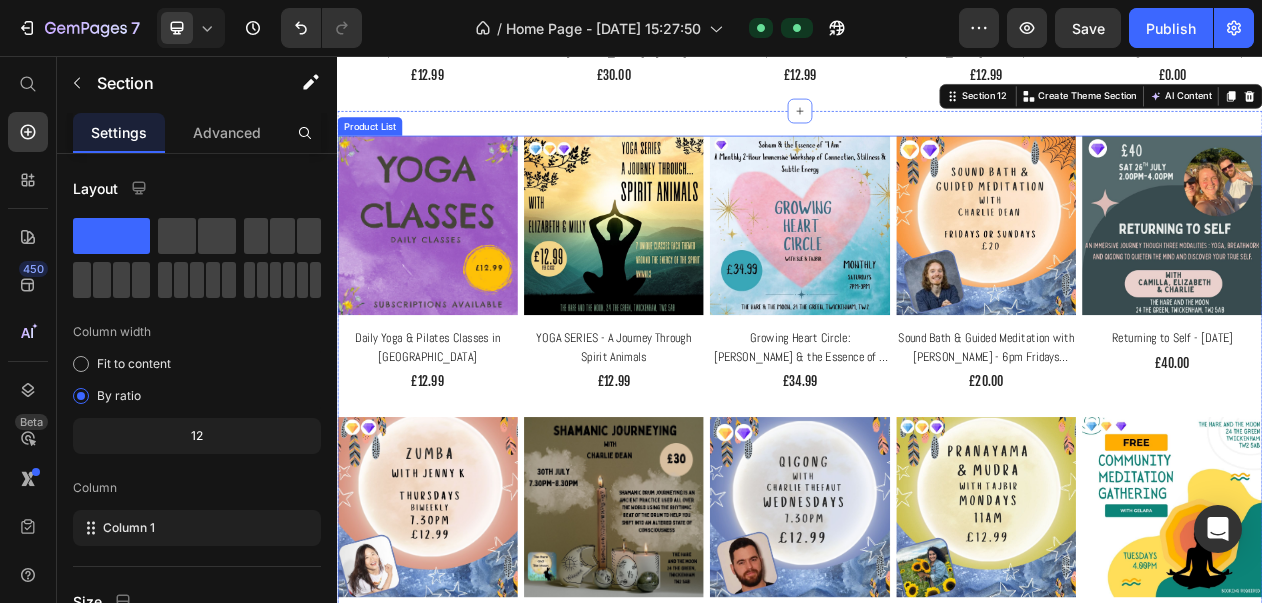 click on "(P) Images Daily Yoga & Pilates Classes in [GEOGRAPHIC_DATA] (P) Title £12.99 (P) Price Row (P) Images YOGA SERIES - A Journey Through Spirit Animals (P) Title £12.99 (P) Price Row (P) Images Growing Heart Circle: [PERSON_NAME] & the Essence of “I Am” (P) Title £34.99 (P) Price Row (P) Images Sound Bath & Guided Meditation with [PERSON_NAME] - 6pm Fridays Biweekly (P) Title £20.00 (P) Price Row (P) Images Returning to Self - [DATE] (P) Title £40.00 (P) Price Row (P) Images Zumba with [PERSON_NAME] - Thursdays - 7.30PM - £12.99 Per class (P) Title £12.99 (P) Price Row (P) Images Shamanic Journeying with [PERSON_NAME] - [DATE] (P) Title £30.00 (P) Price Row (P) Images Qigong with [PERSON_NAME] - Wednesdays - 7.30PM - £12.99 Per class (P) Title £12.99 (P) Price Row (P) Images [PERSON_NAME] & Mudra with [PERSON_NAME] - Mondays - 11am (P) Title £12.99 (P) Price Row (P) Images Free Community Meditation Gathering with Gelara - Tuesdays 4.00pm (P) Title £0.00 (P) Price Row" at bounding box center (937, 508) 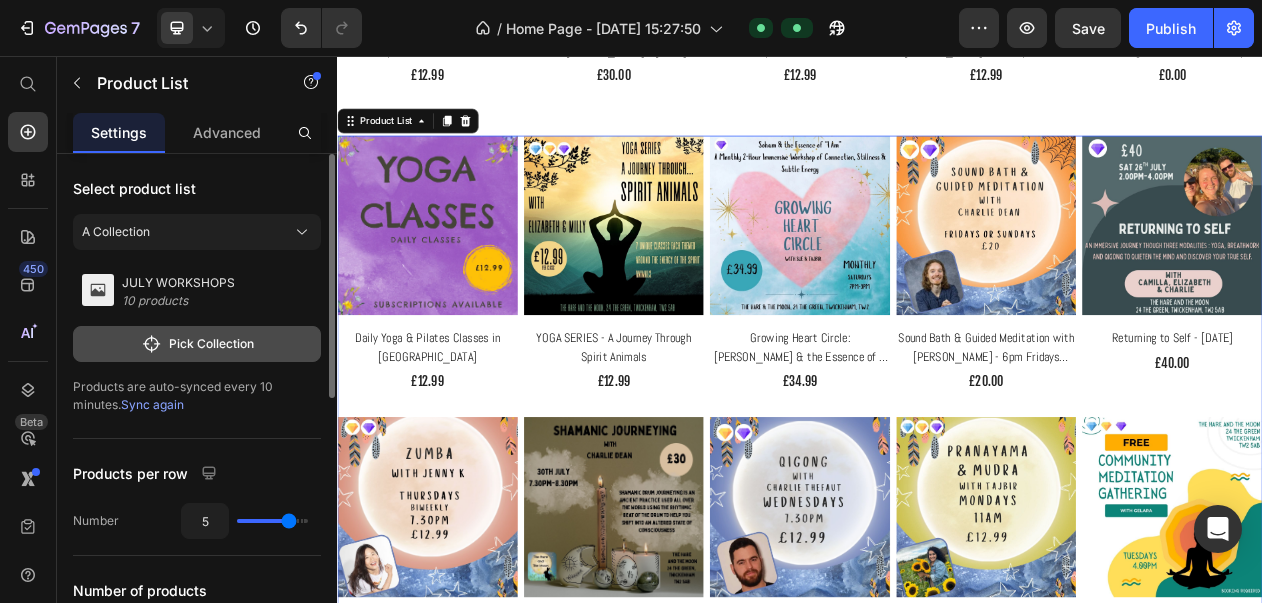 click on "Pick Collection" 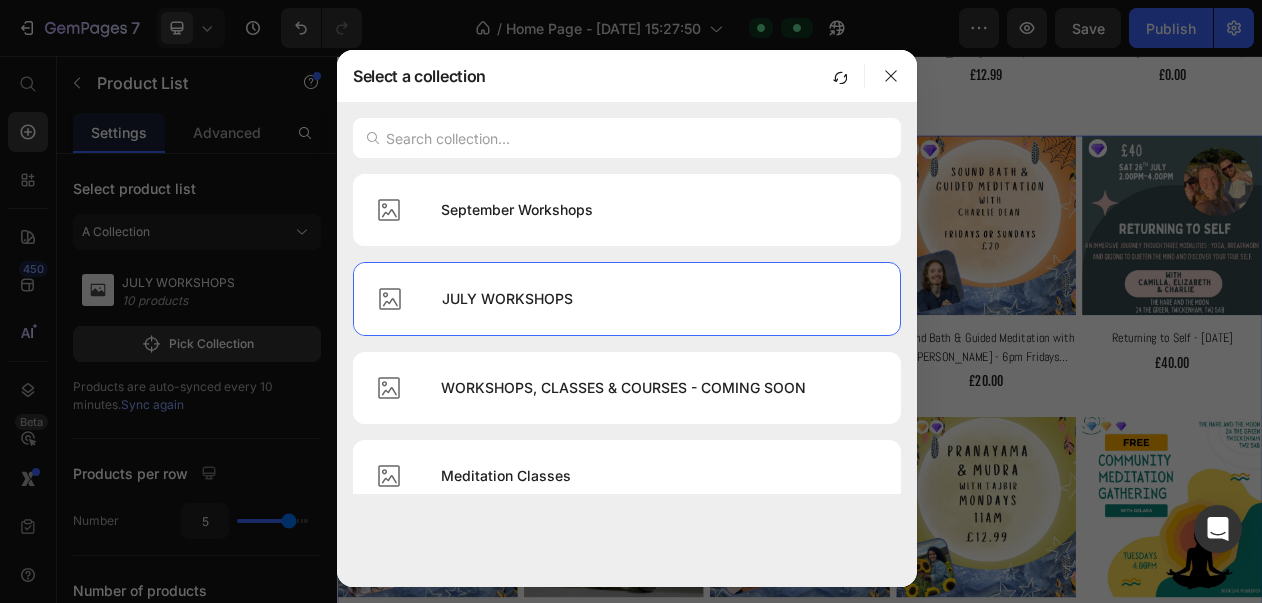 click at bounding box center (627, 138) 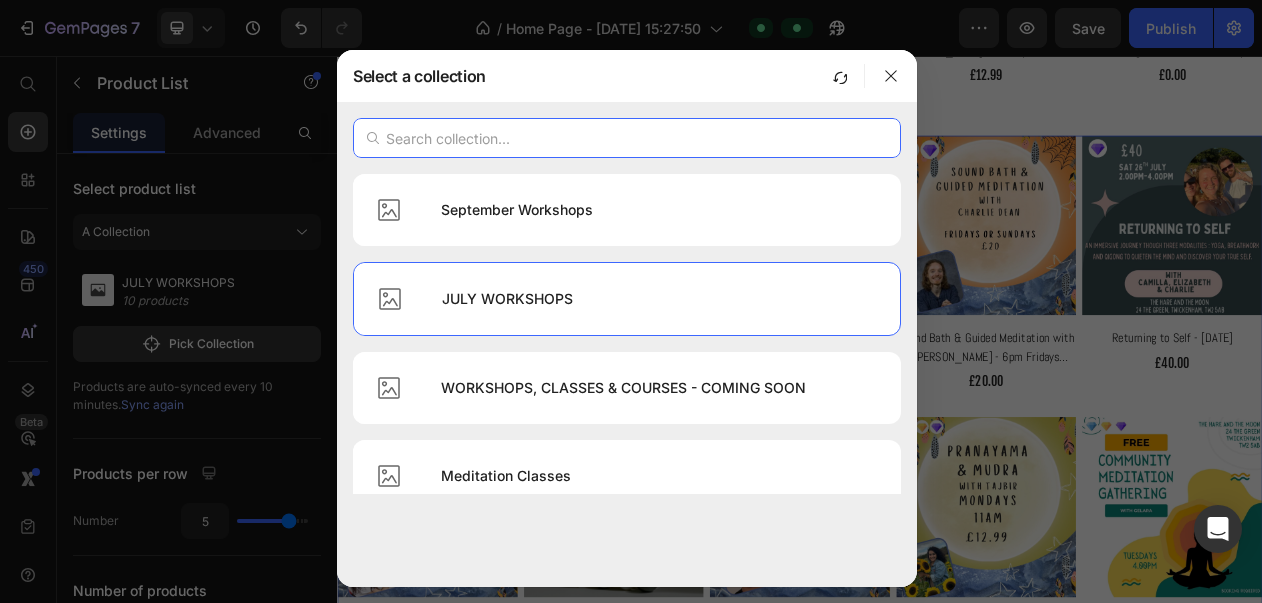 click at bounding box center [627, 138] 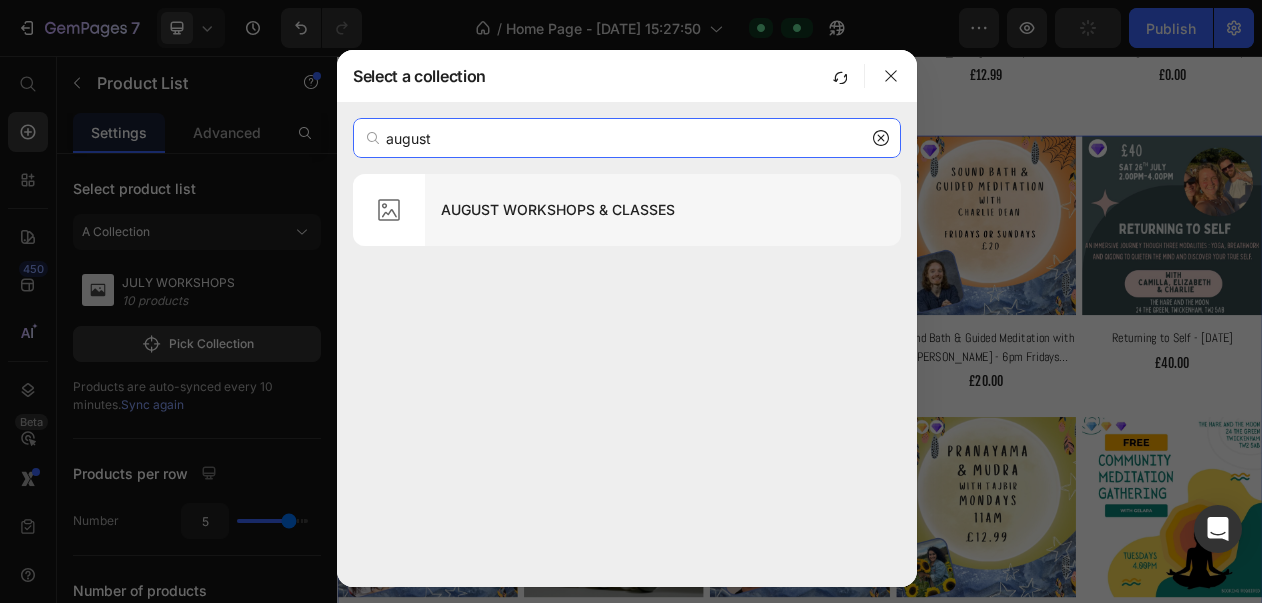 type on "august" 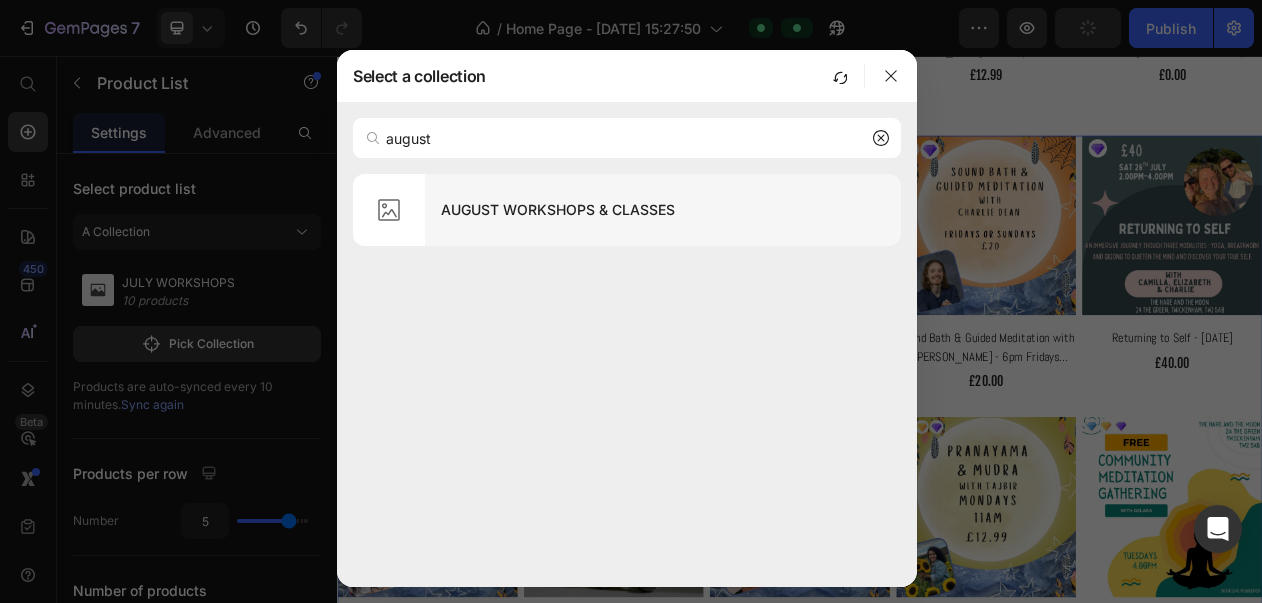 click on "AUGUST WORKSHOPS & CLASSES" at bounding box center (663, 210) 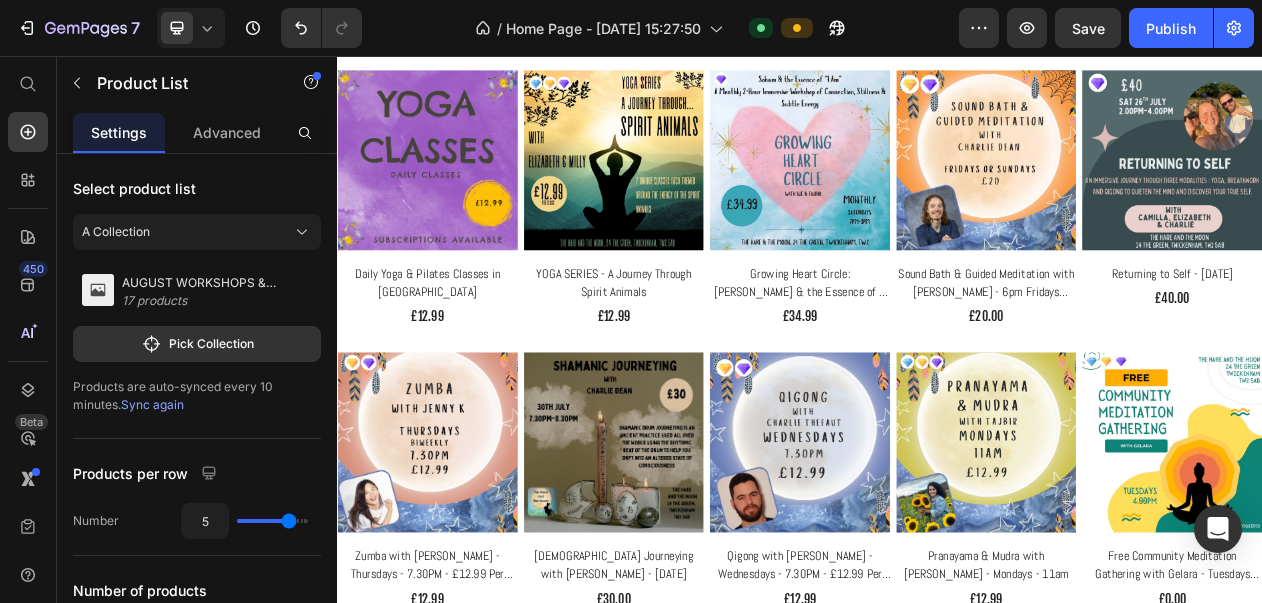 scroll, scrollTop: 5661, scrollLeft: 0, axis: vertical 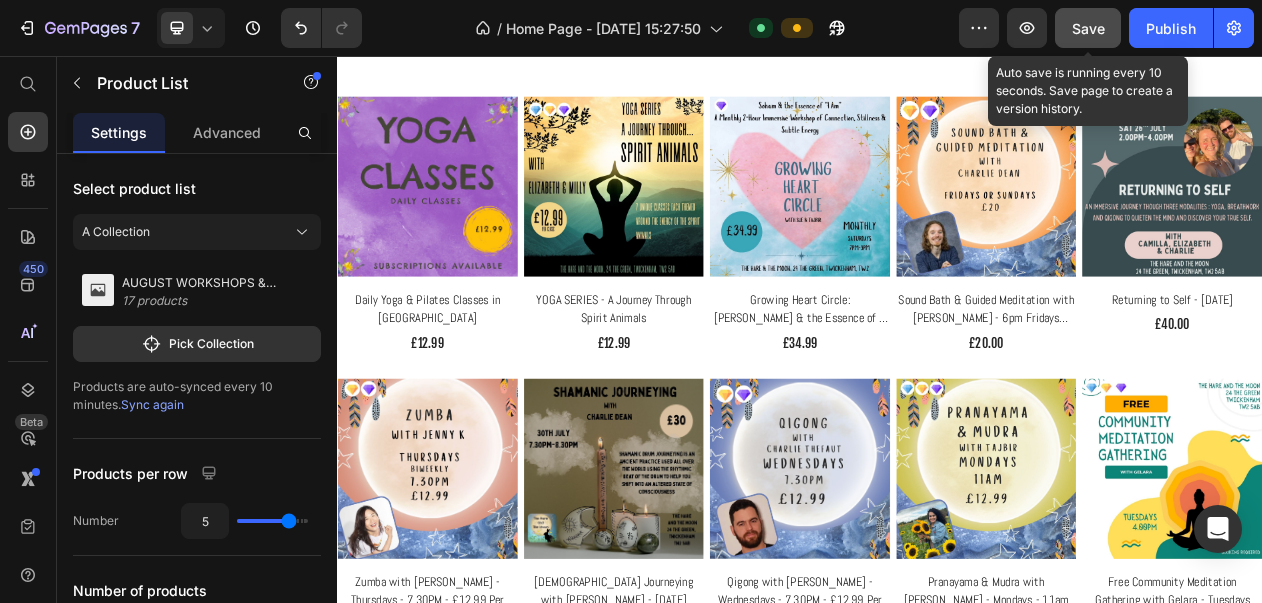 click on "Save" at bounding box center (1088, 28) 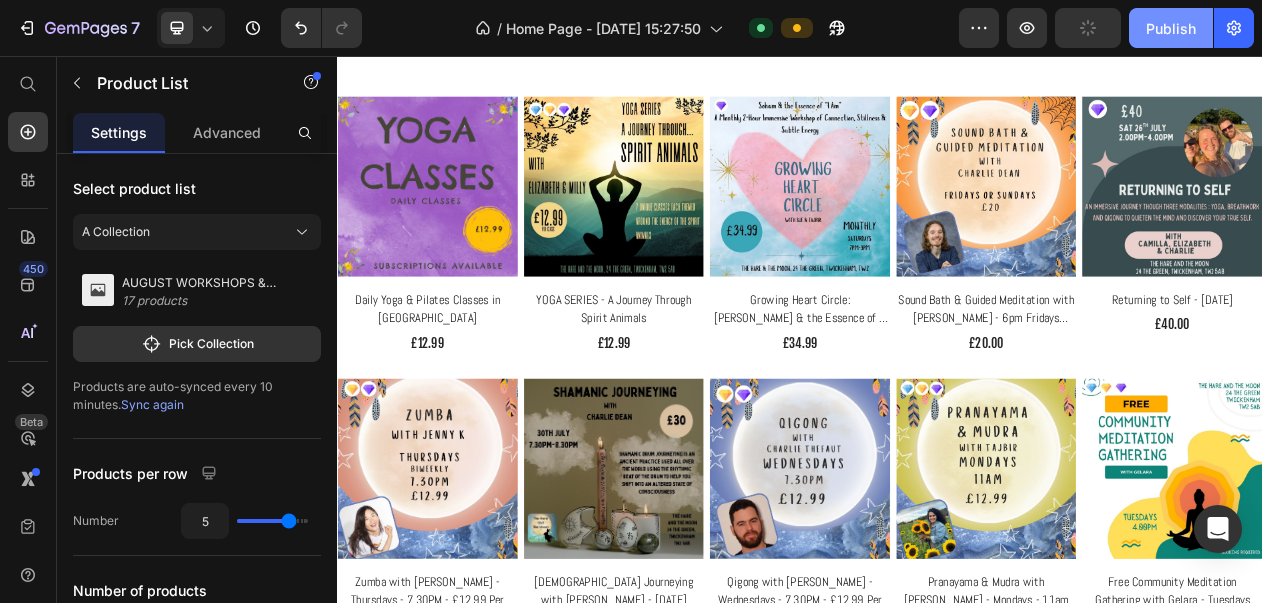 click on "Publish" at bounding box center [1171, 28] 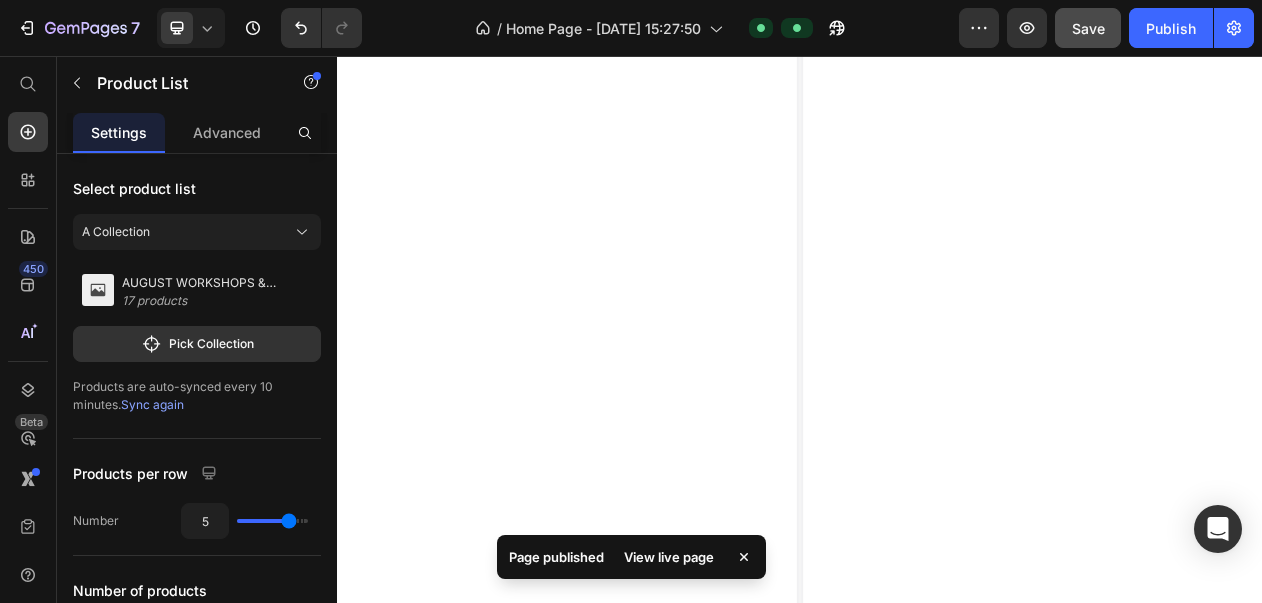 scroll, scrollTop: 8041, scrollLeft: 0, axis: vertical 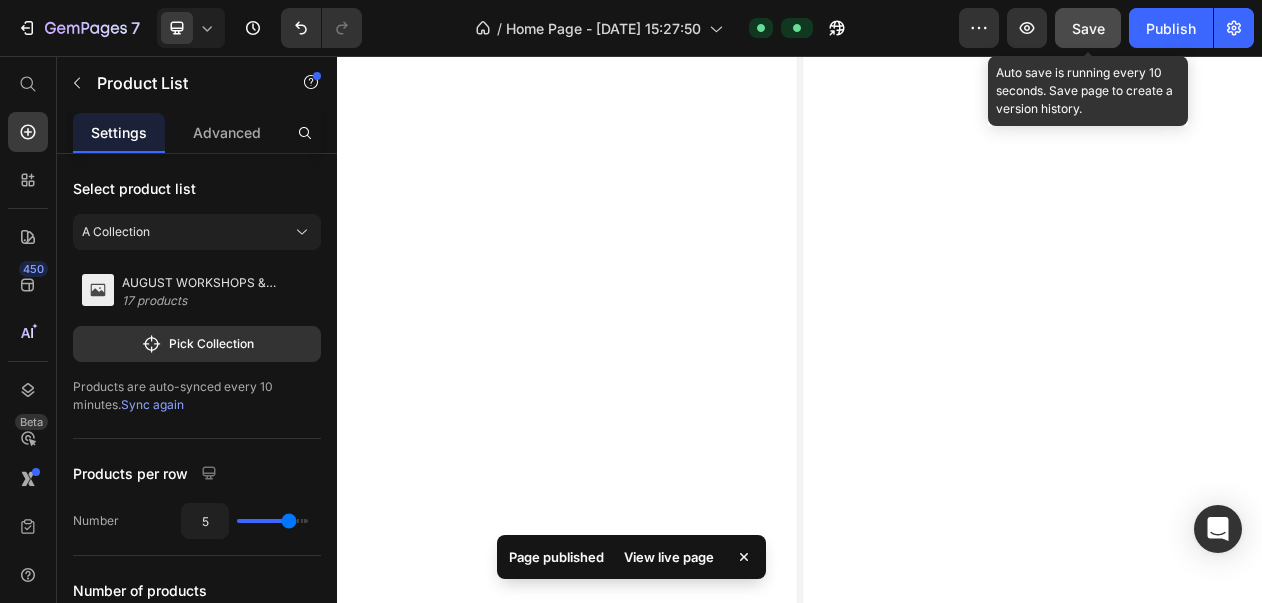 click on "Save" at bounding box center [1088, 28] 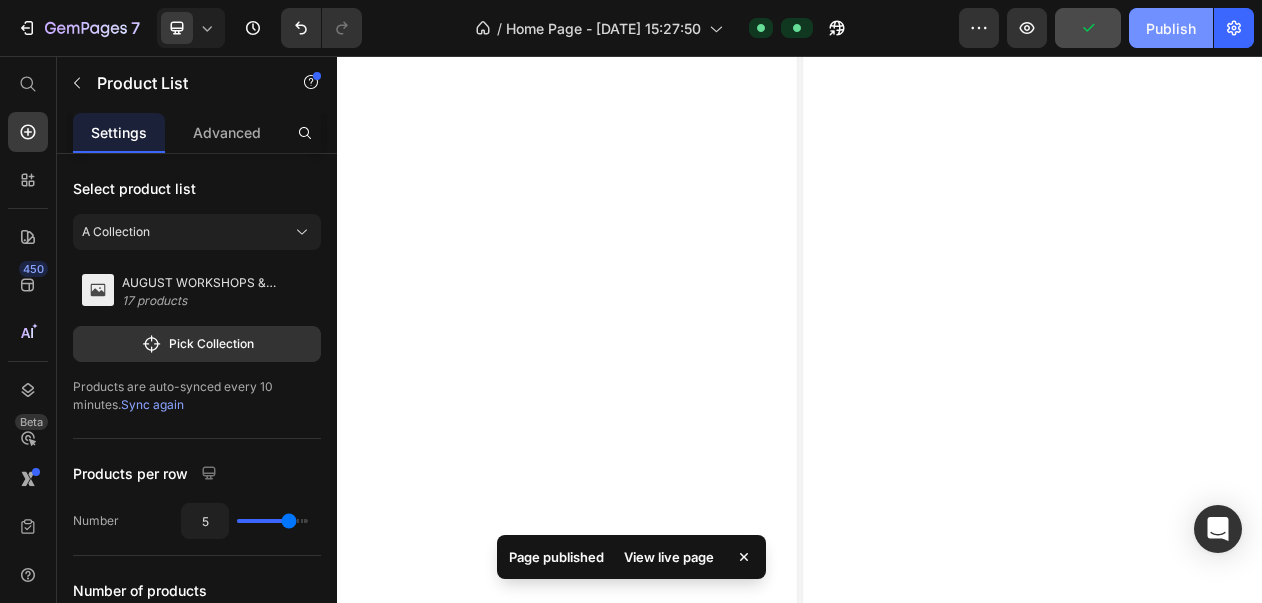 click on "Publish" at bounding box center [1171, 28] 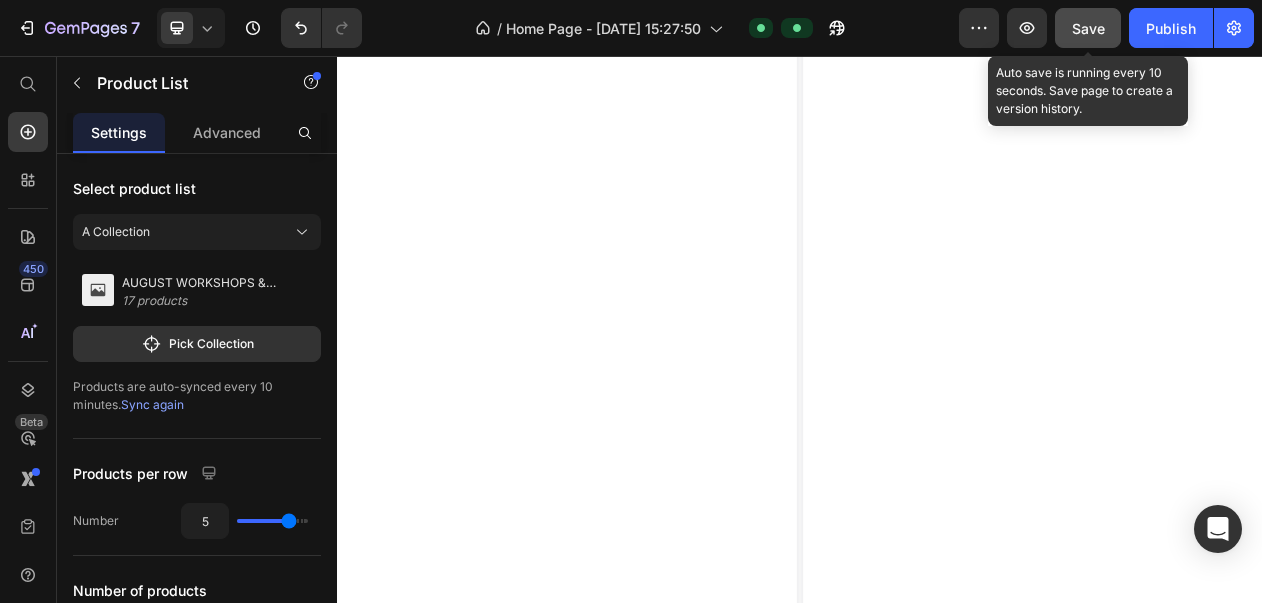 click on "Save" at bounding box center [1088, 28] 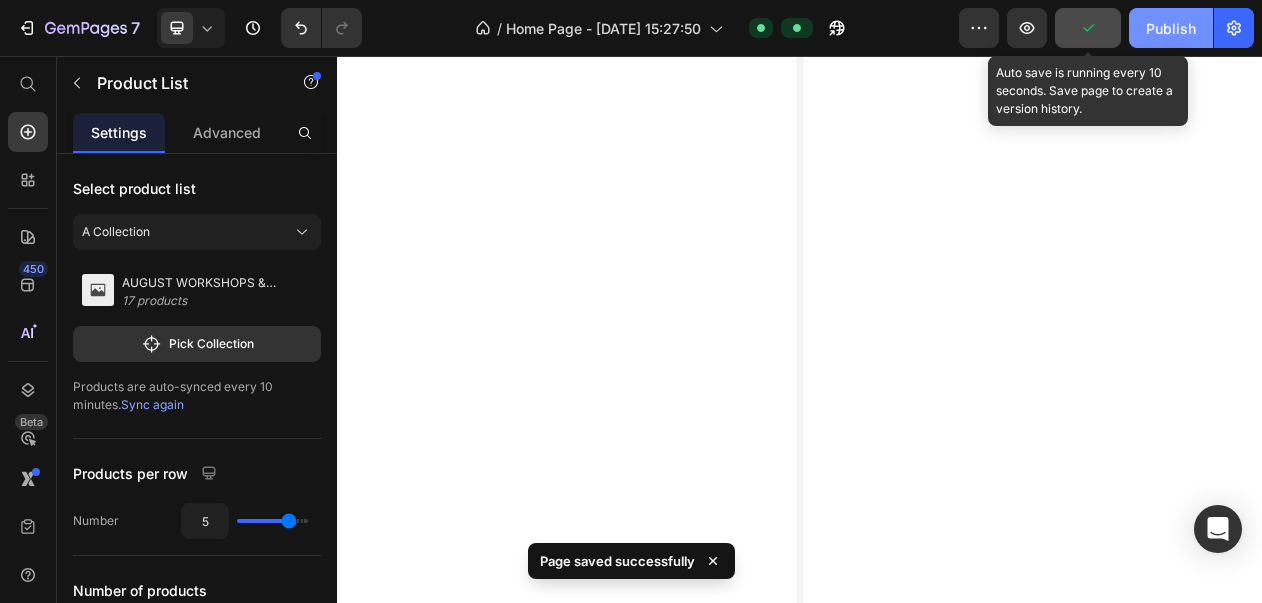 click on "Publish" at bounding box center [1171, 28] 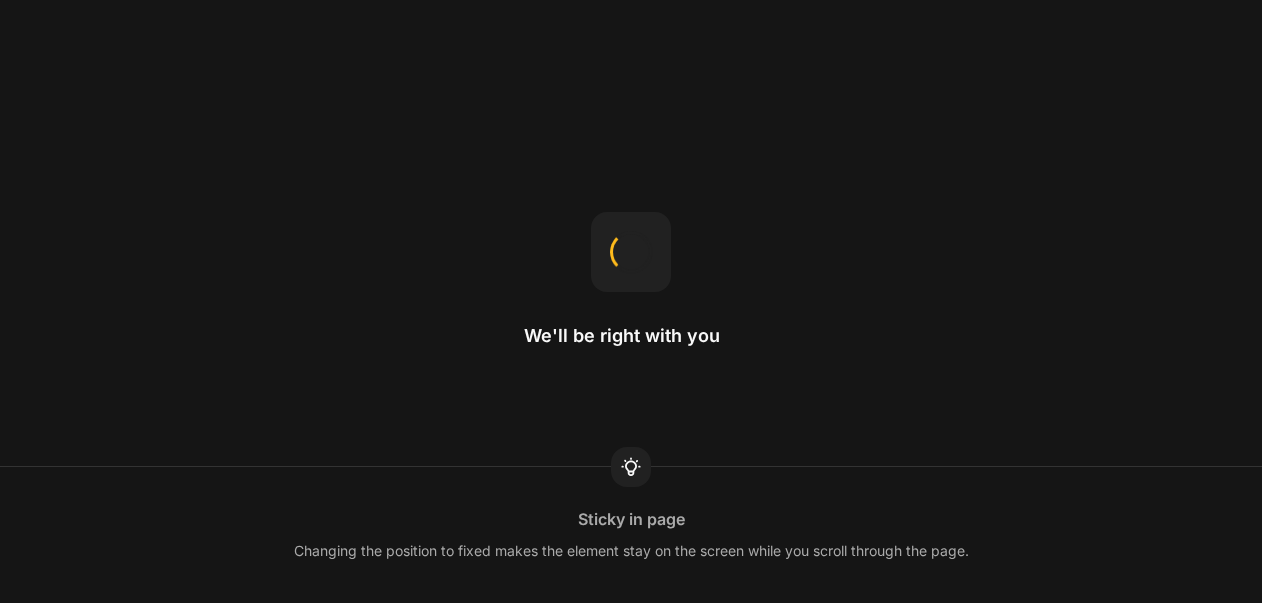 scroll, scrollTop: 0, scrollLeft: 0, axis: both 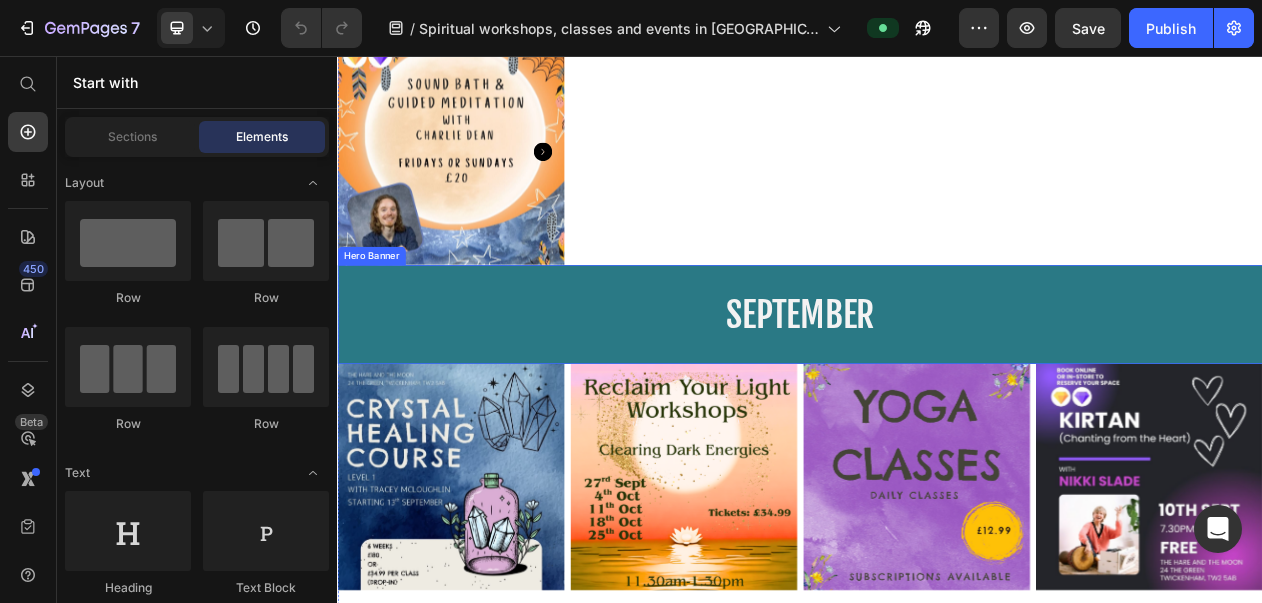 click on "SEPTEMBER Heading" at bounding box center [937, 391] 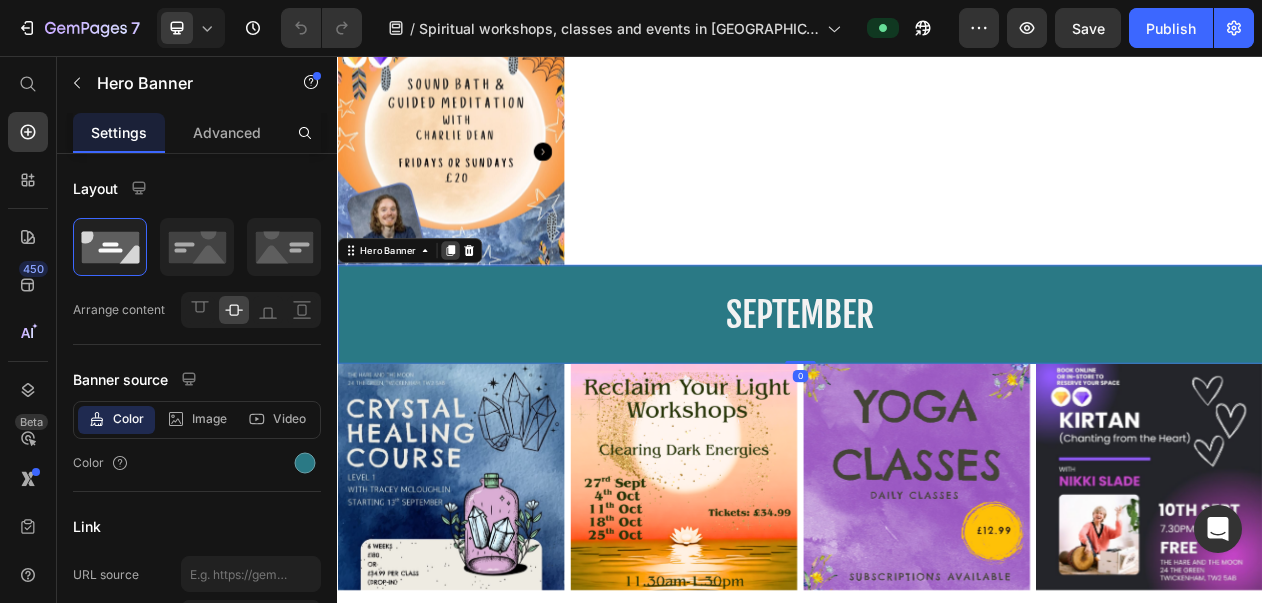 click 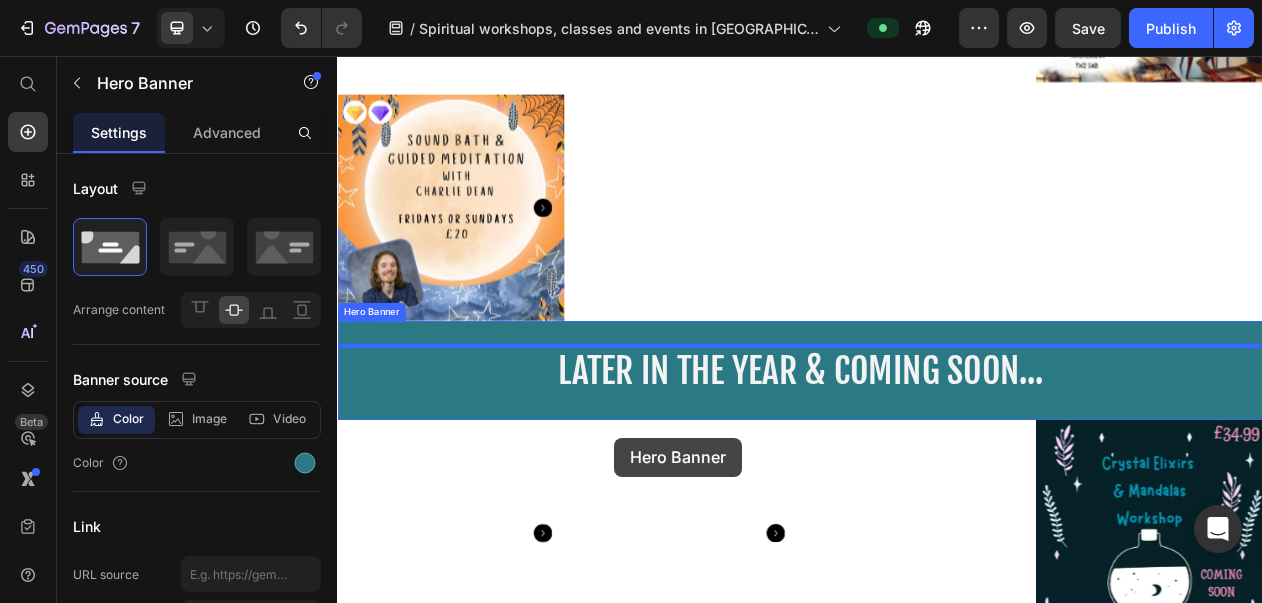scroll, scrollTop: 12468, scrollLeft: 0, axis: vertical 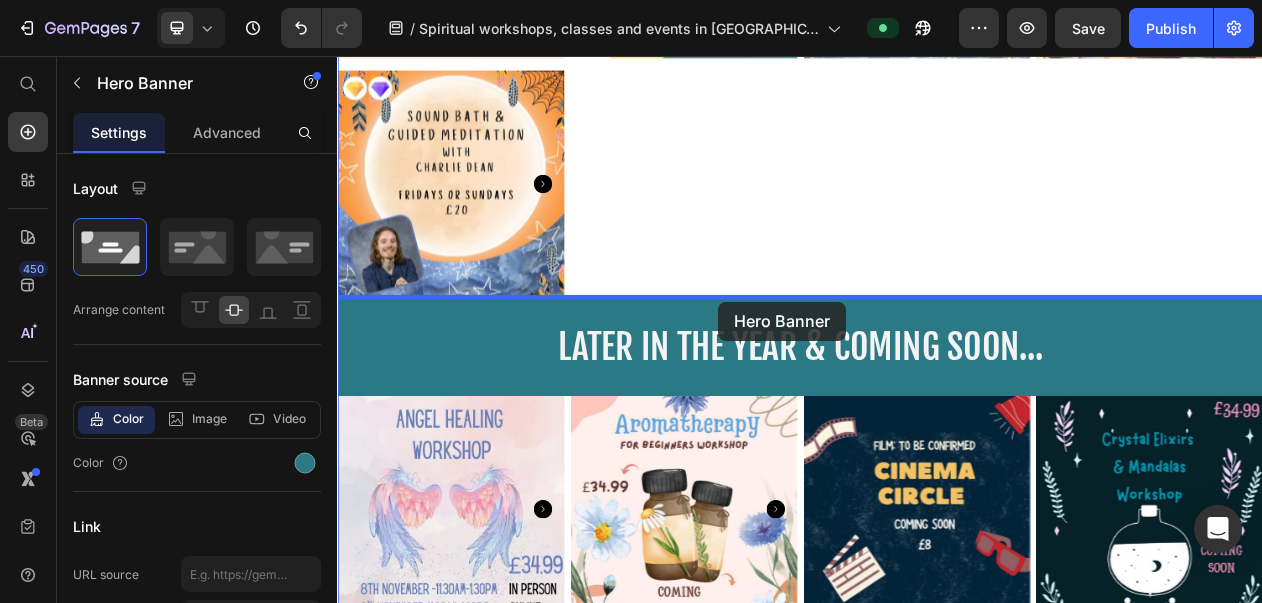 drag, startPoint x: 459, startPoint y: 468, endPoint x: 831, endPoint y: 375, distance: 383.44882 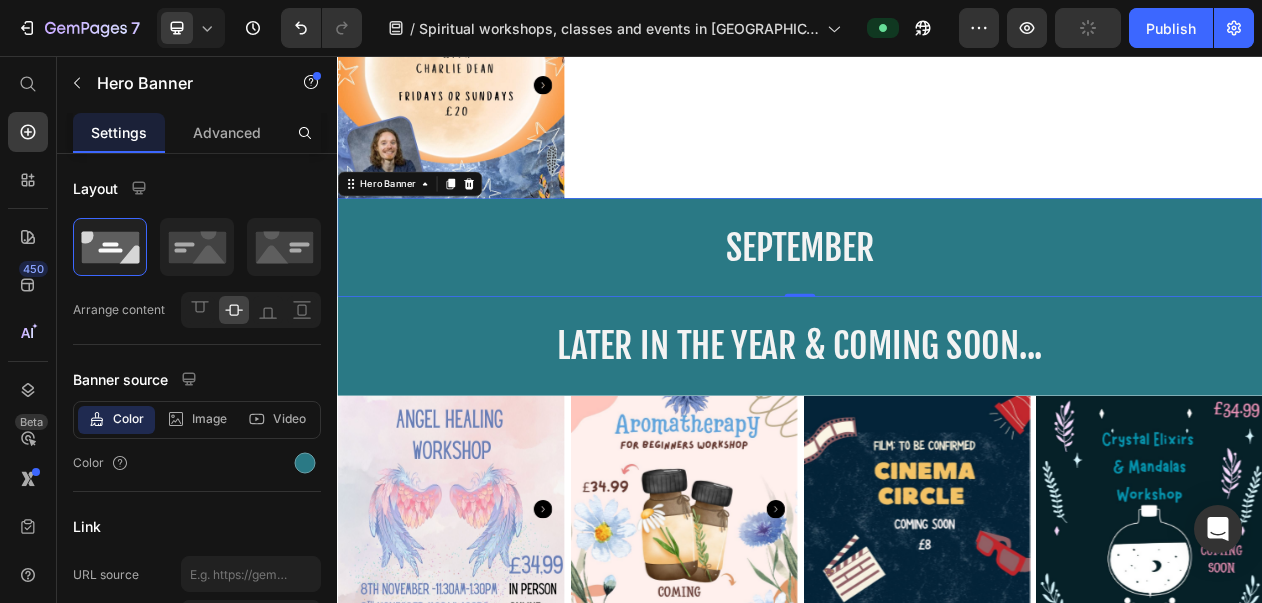scroll, scrollTop: 12340, scrollLeft: 0, axis: vertical 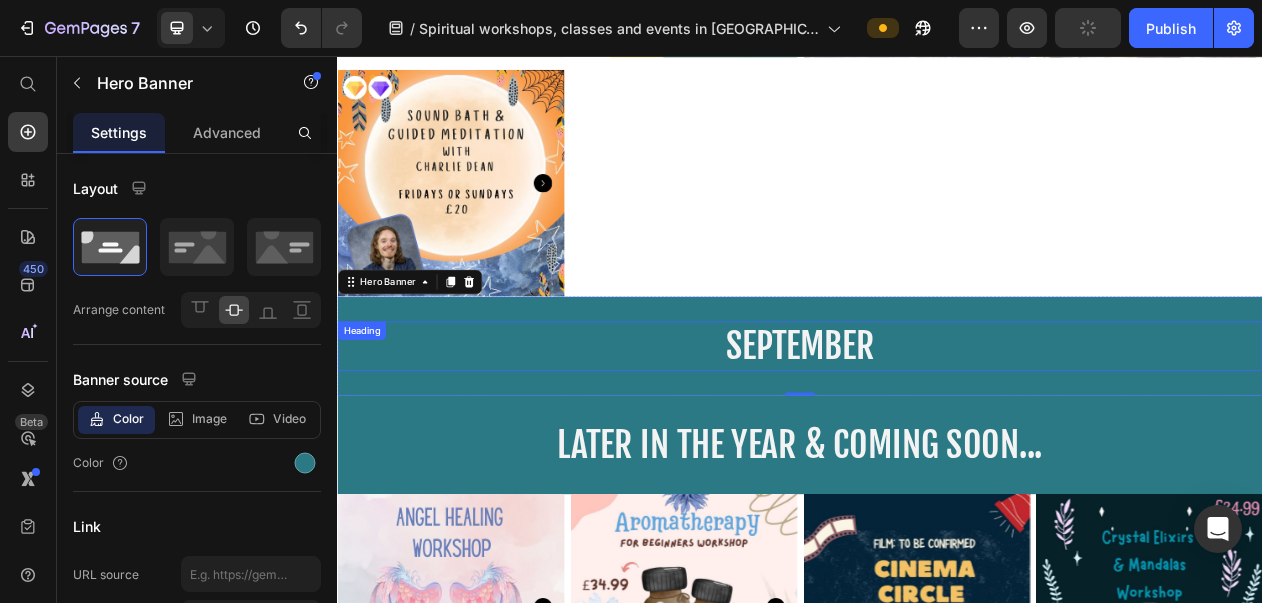 click on "SEPTEMBER" at bounding box center [937, 432] 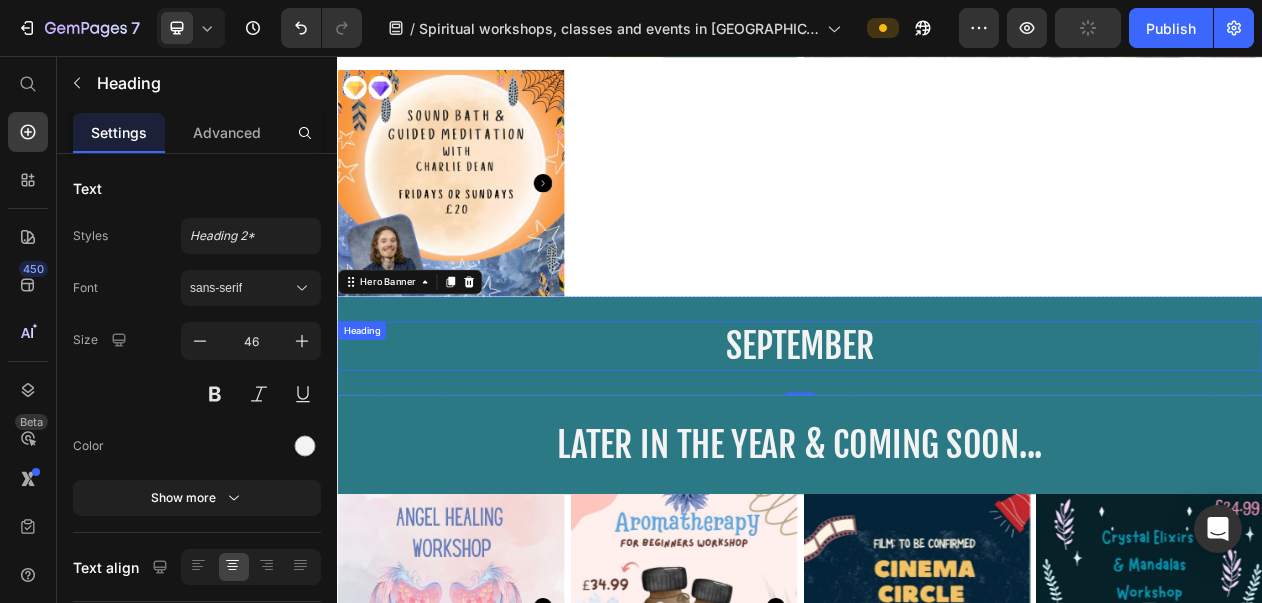 click on "SEPTEMBER" at bounding box center (937, 432) 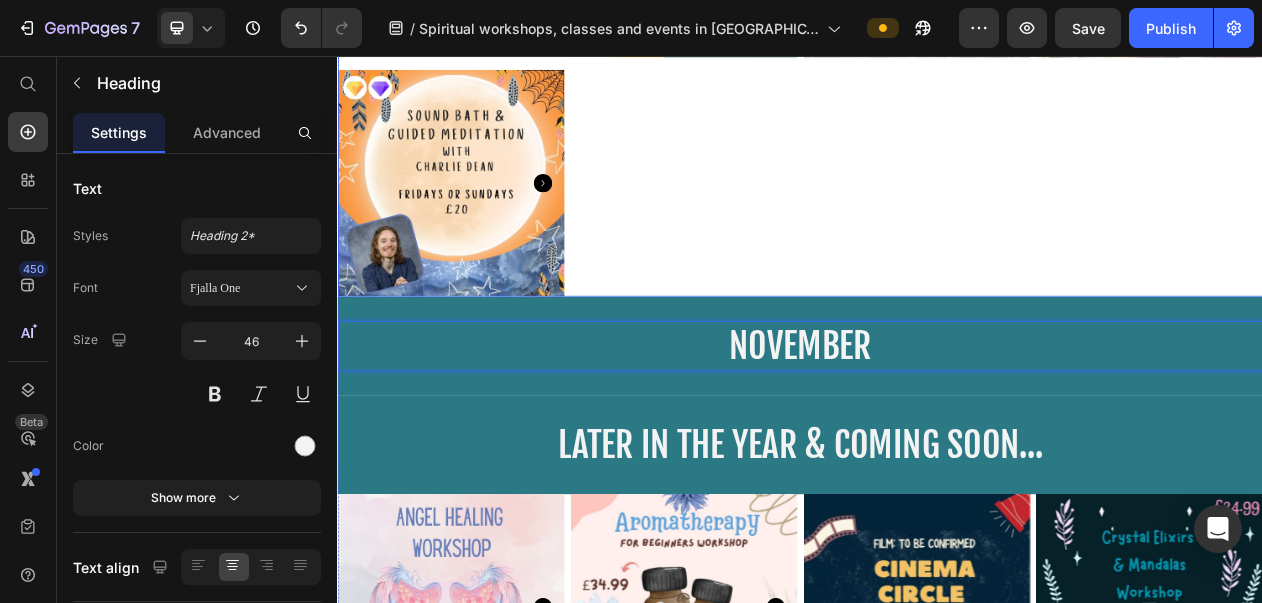 click on "Product Images Row
Product Images Row
Product Images Row
Product Images Row
Product Images Row
Product Images Row
Product Images Row
Product Images Row
Product Images Row
Product Images Row
Product Images Row
Product Images Row
Product Images Row
Product Images Row
Product Images Row
Product Images Row
Product Images Row" at bounding box center [937, -399] 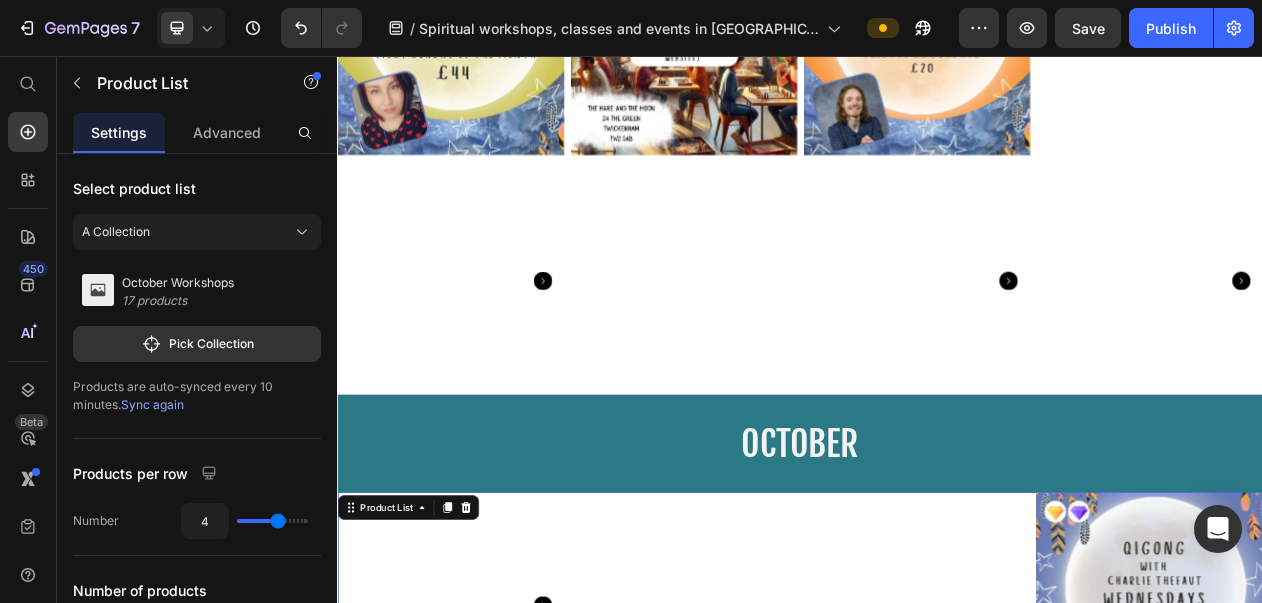 scroll, scrollTop: 10551, scrollLeft: 0, axis: vertical 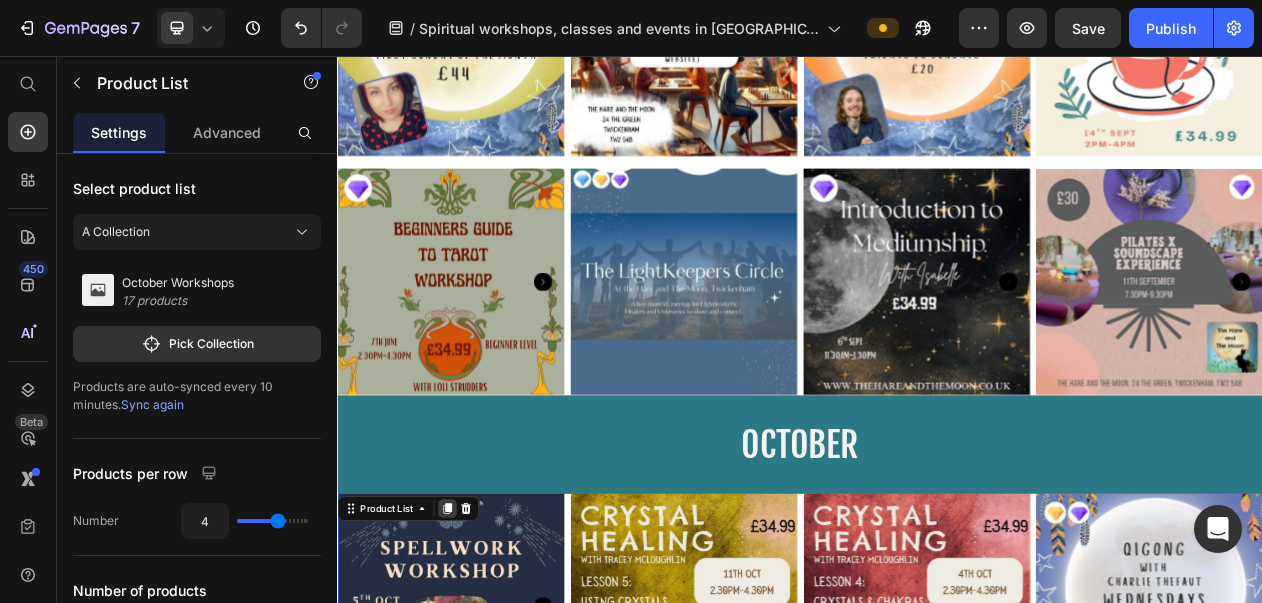 click 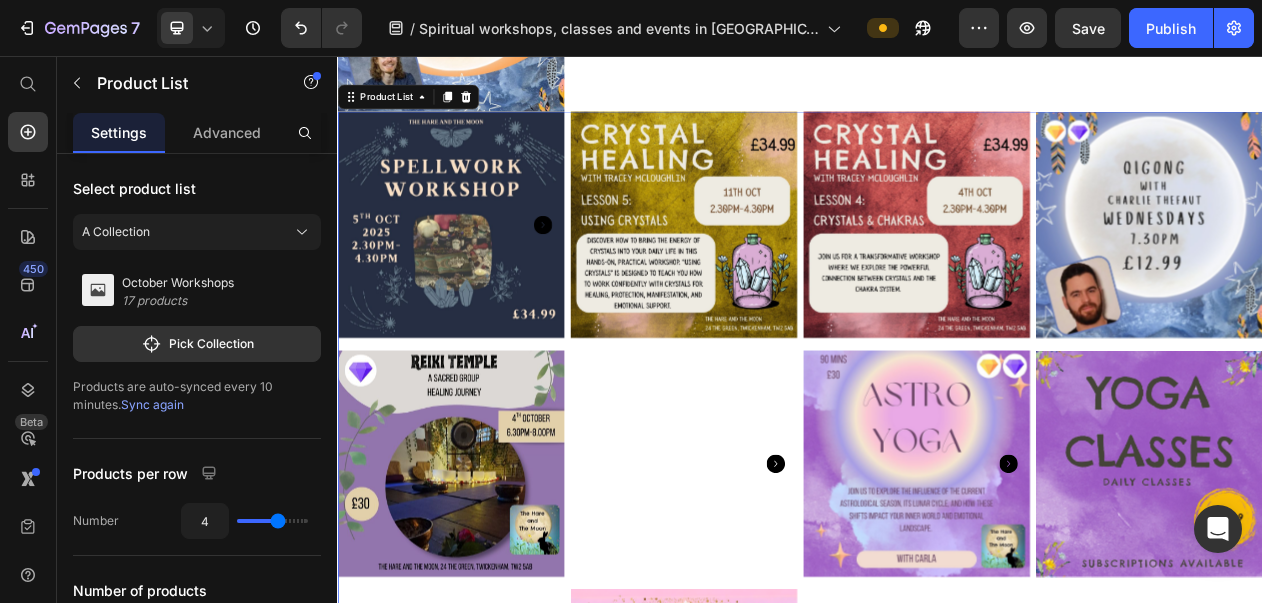 scroll, scrollTop: 12582, scrollLeft: 0, axis: vertical 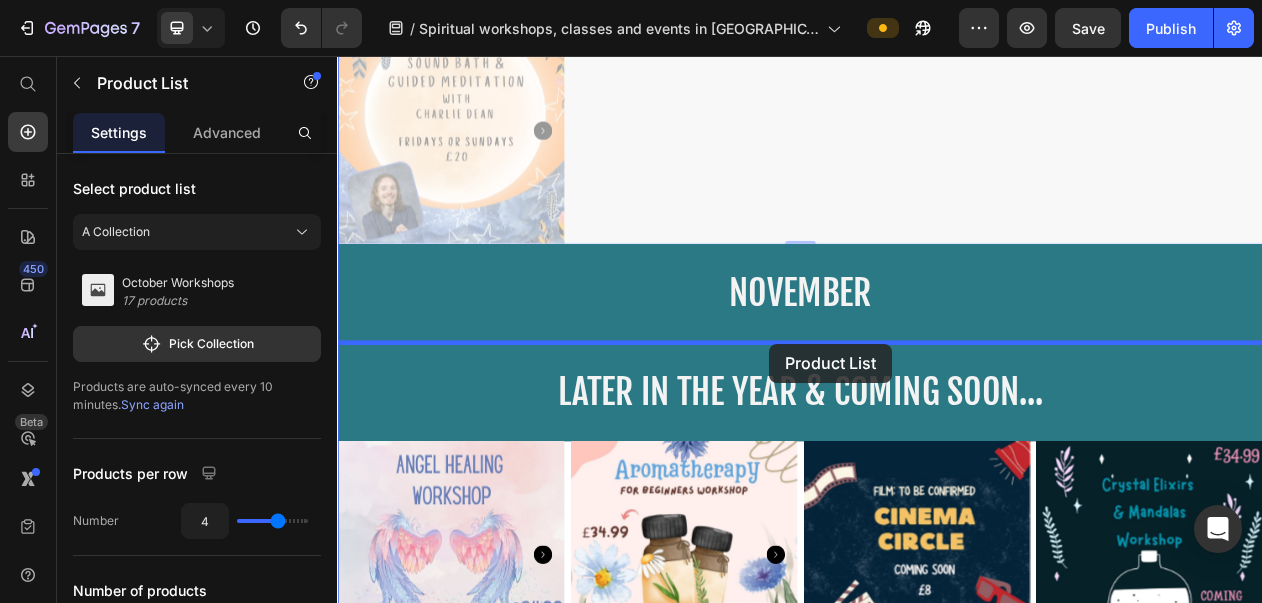 drag, startPoint x: 936, startPoint y: 140, endPoint x: 898, endPoint y: 429, distance: 291.48755 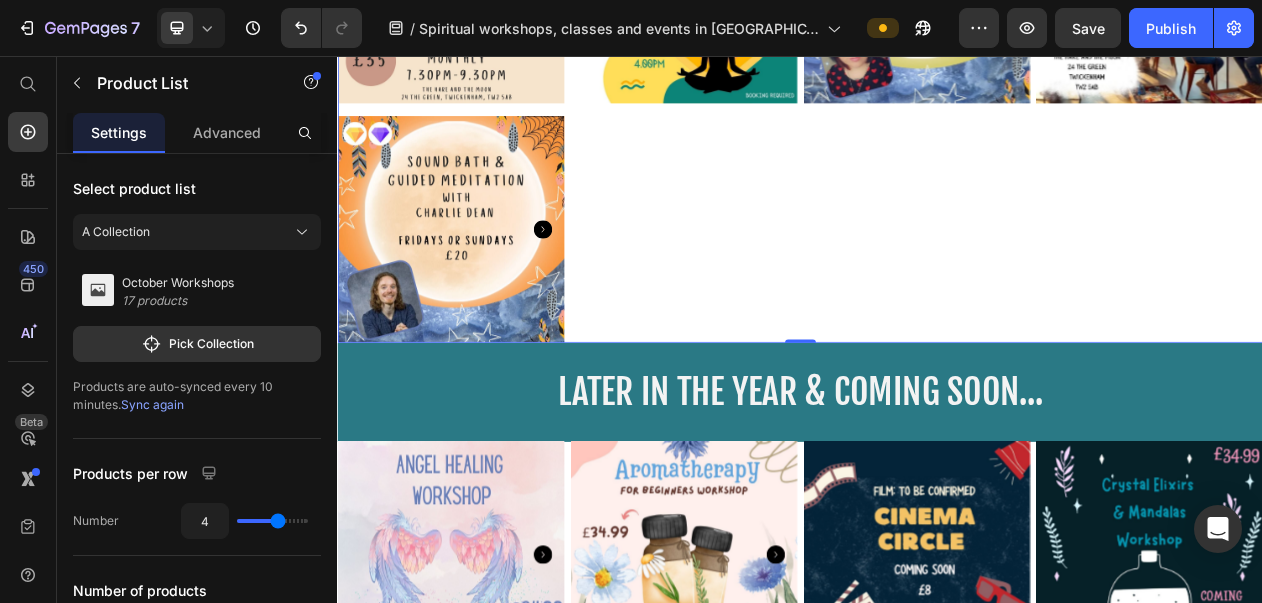 scroll, scrollTop: 12408, scrollLeft: 0, axis: vertical 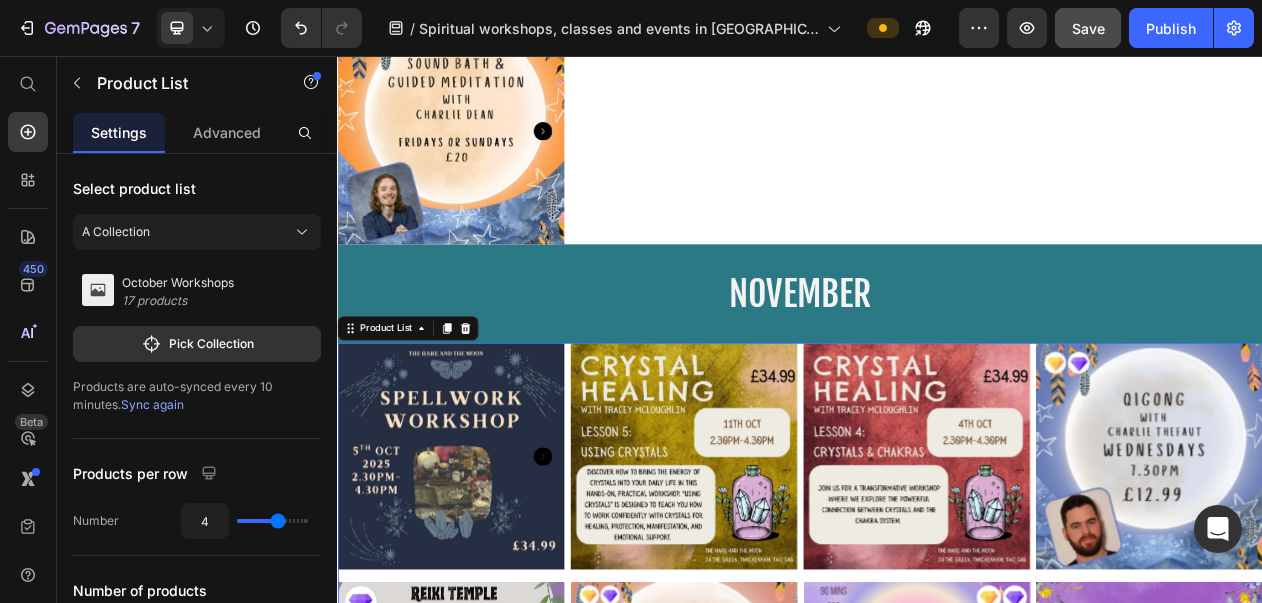click on "Save" 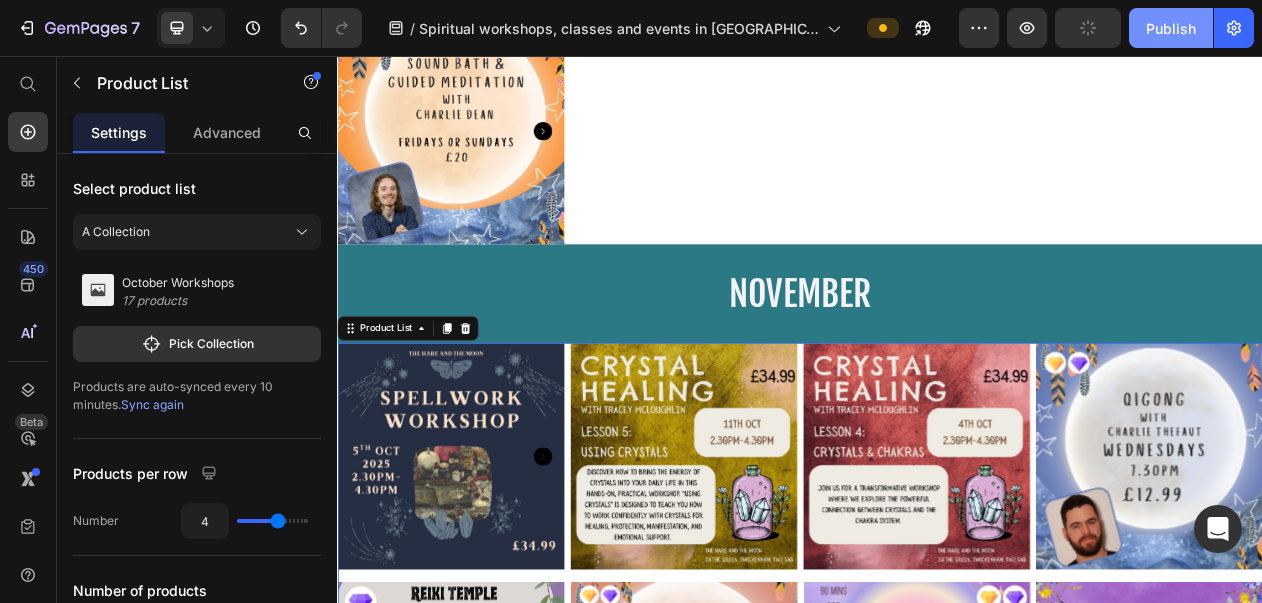 click on "Publish" at bounding box center [1171, 28] 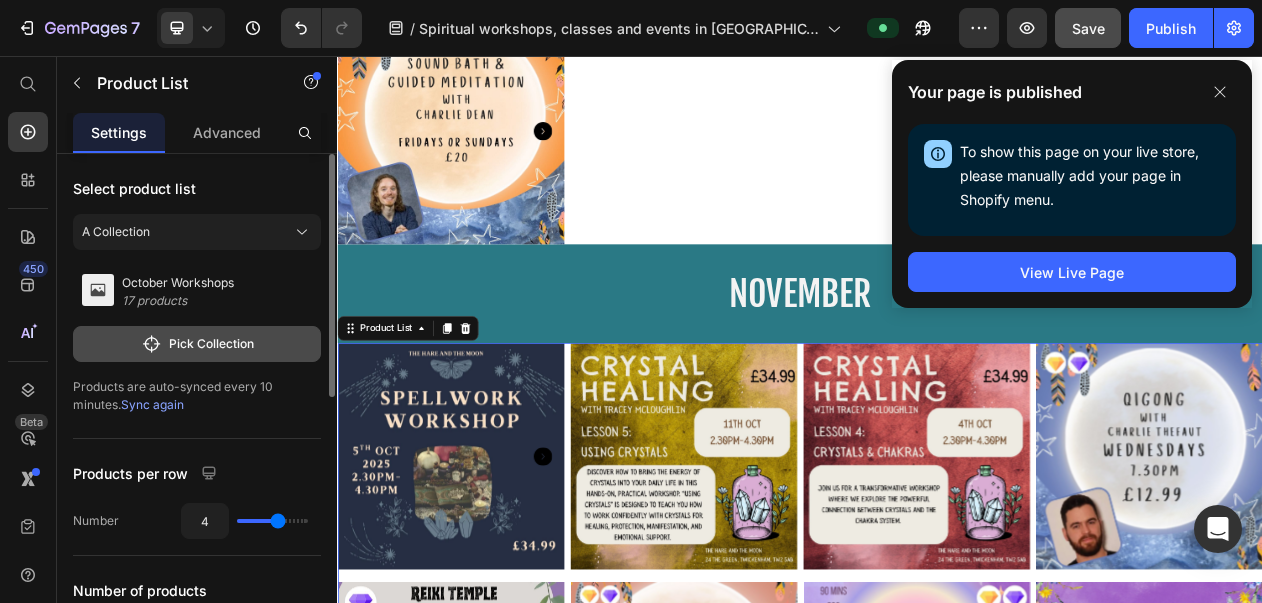 click on "Pick Collection" at bounding box center (197, 344) 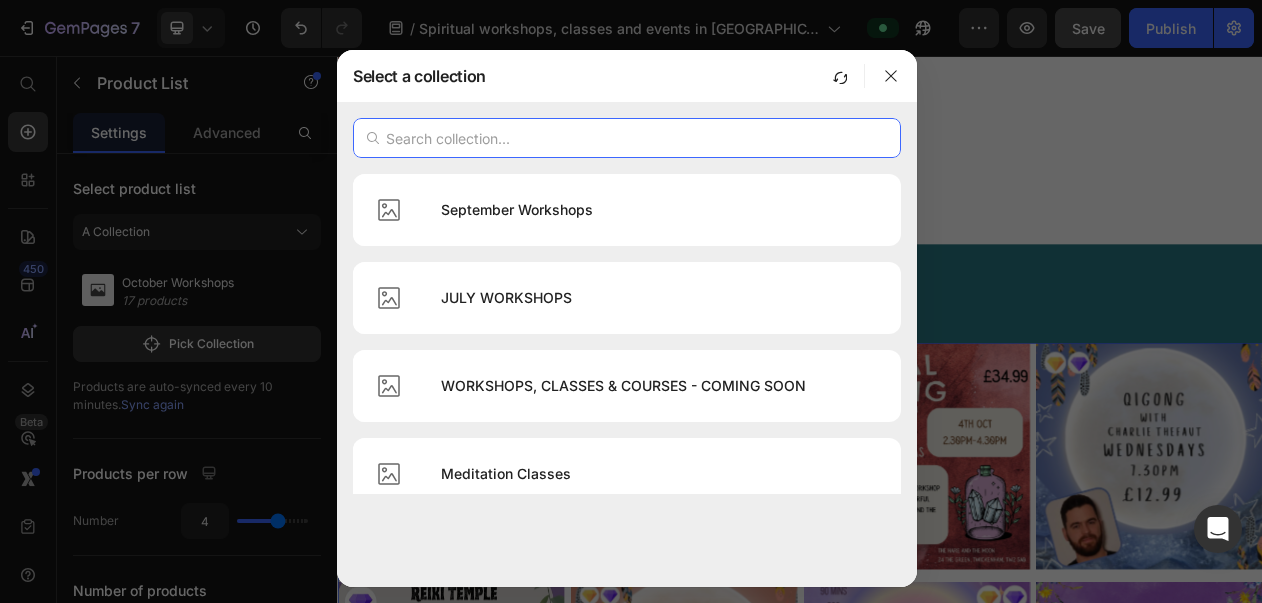 click at bounding box center (627, 138) 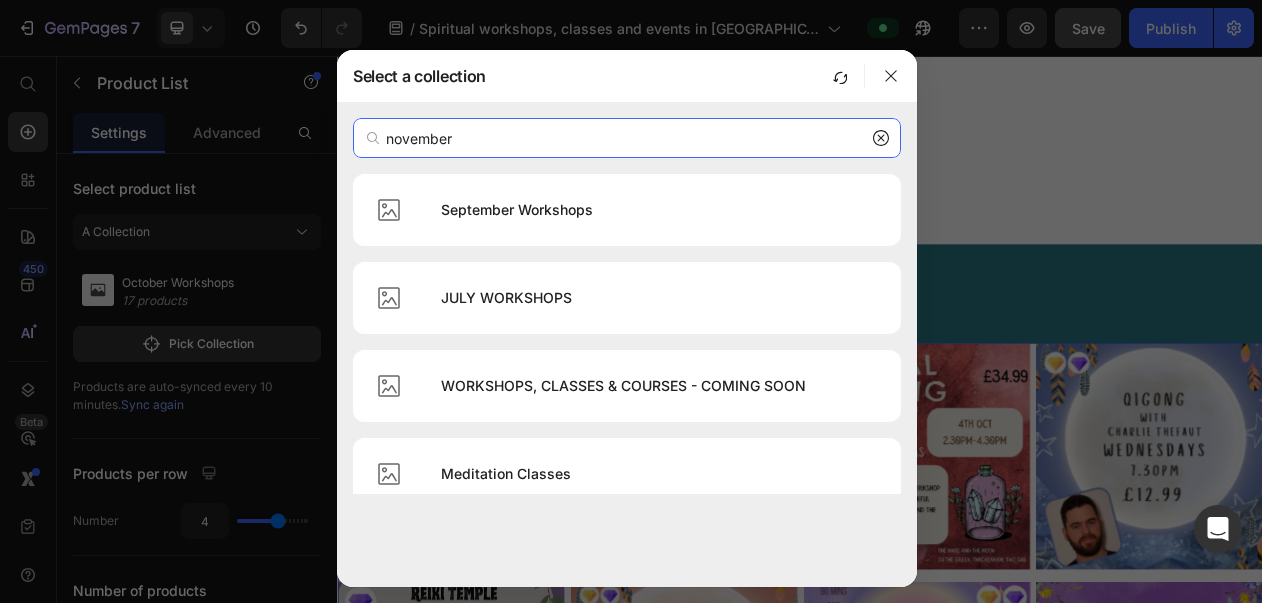 type on "november" 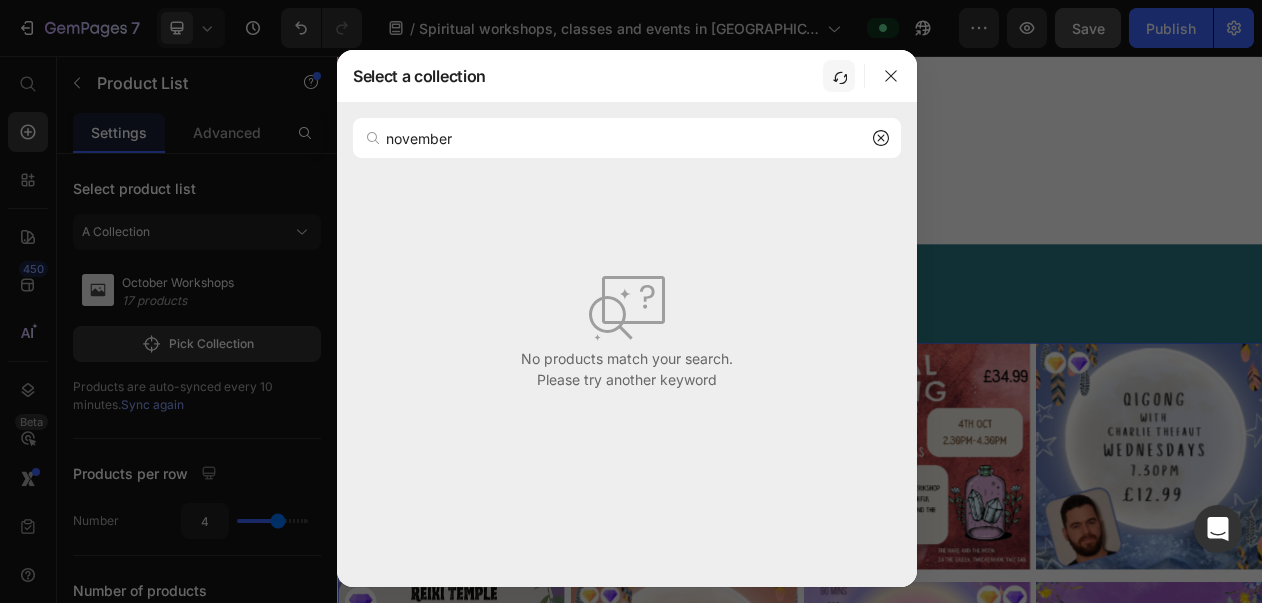 click 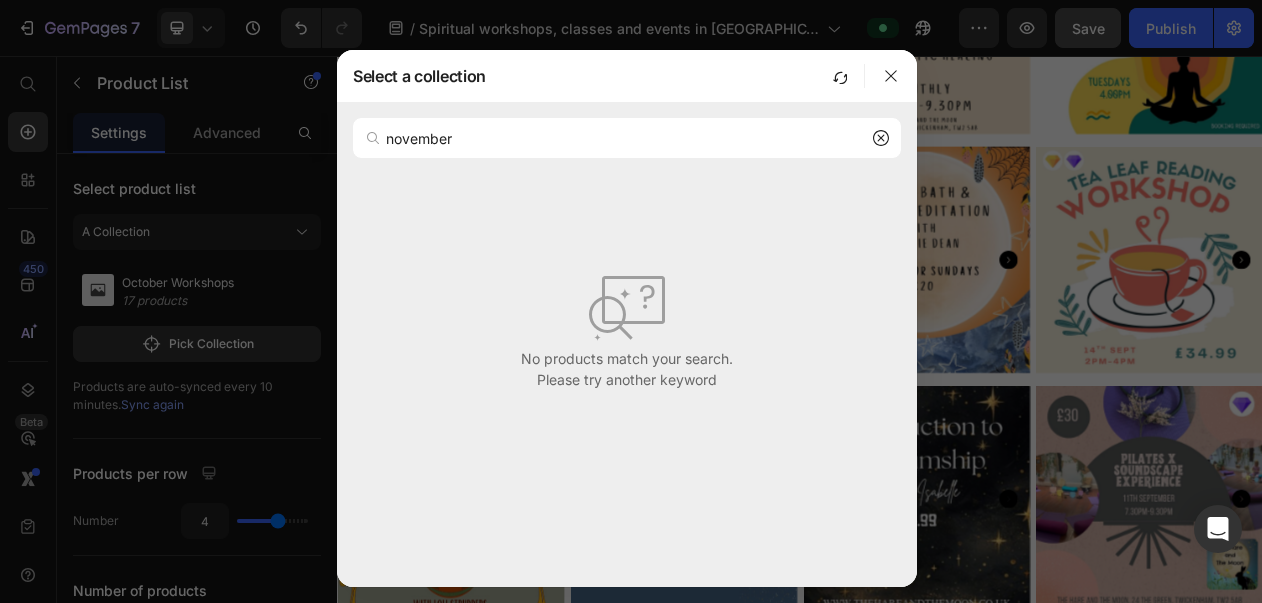 scroll, scrollTop: 12408, scrollLeft: 0, axis: vertical 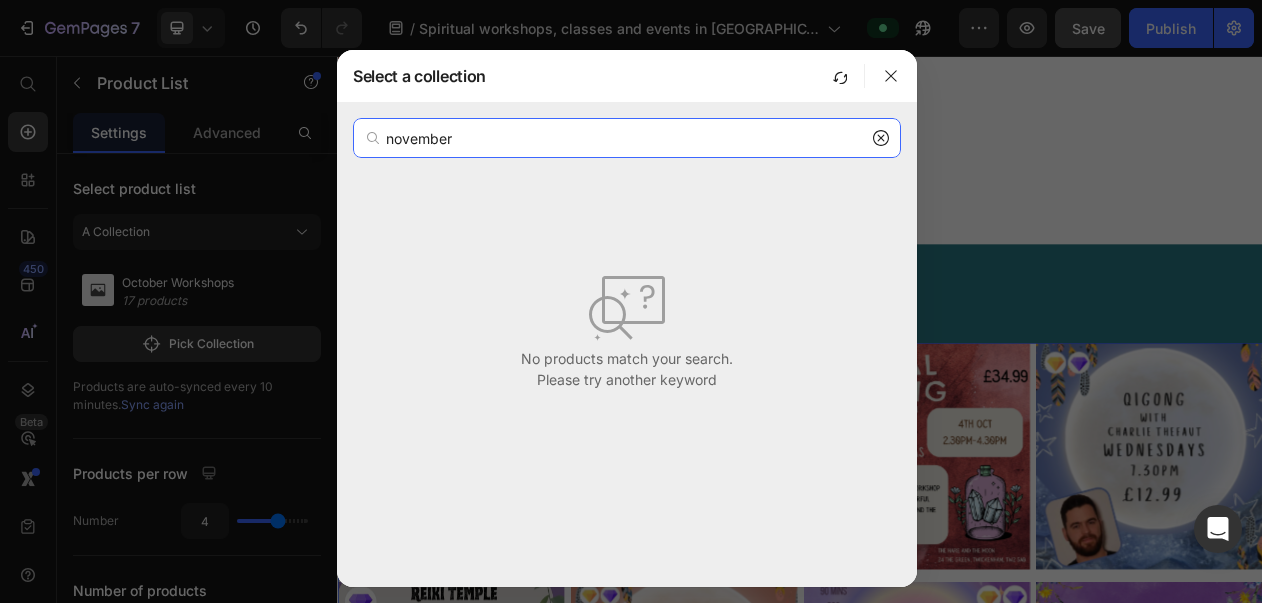 click on "november" at bounding box center [627, 138] 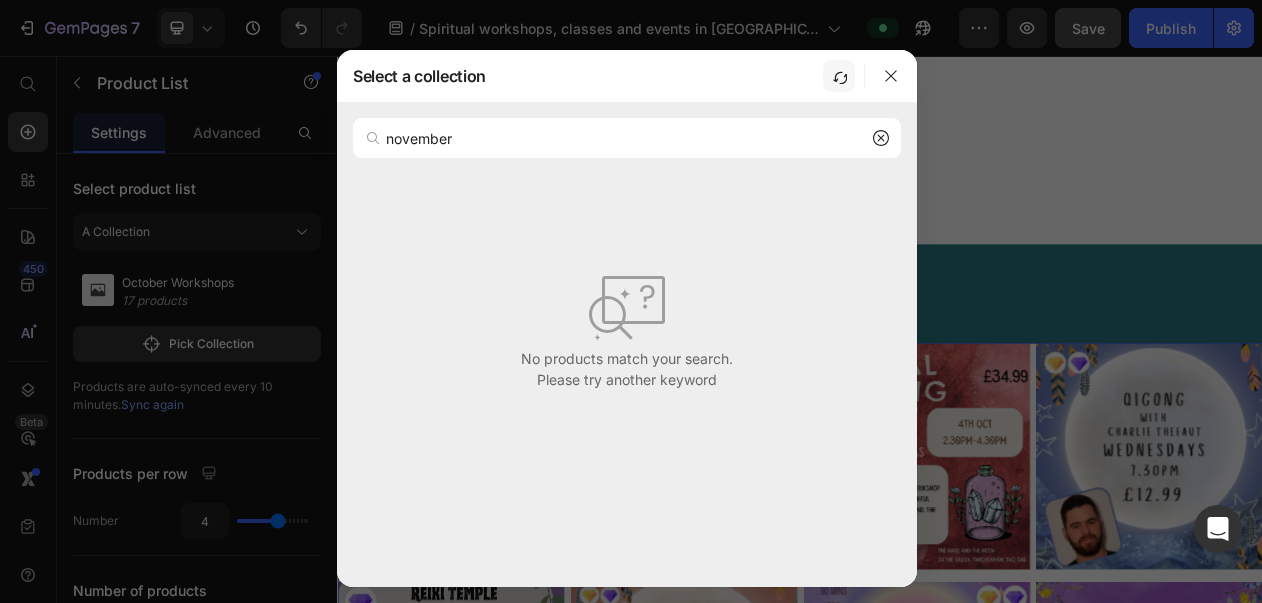 click at bounding box center (839, 76) 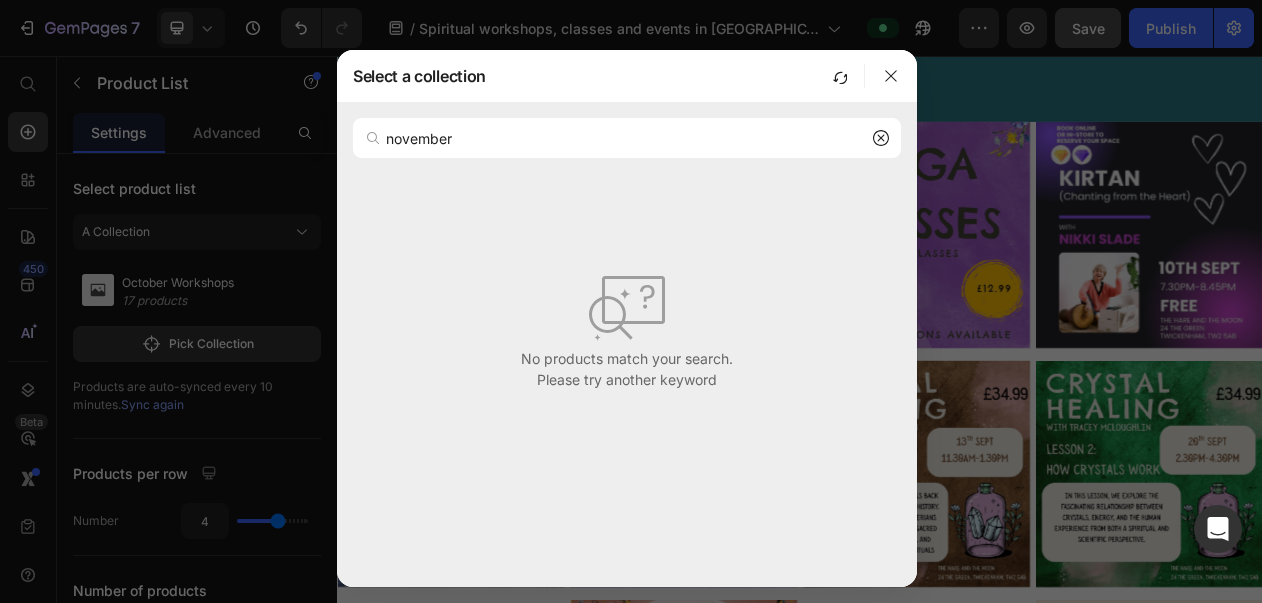 scroll, scrollTop: 12408, scrollLeft: 0, axis: vertical 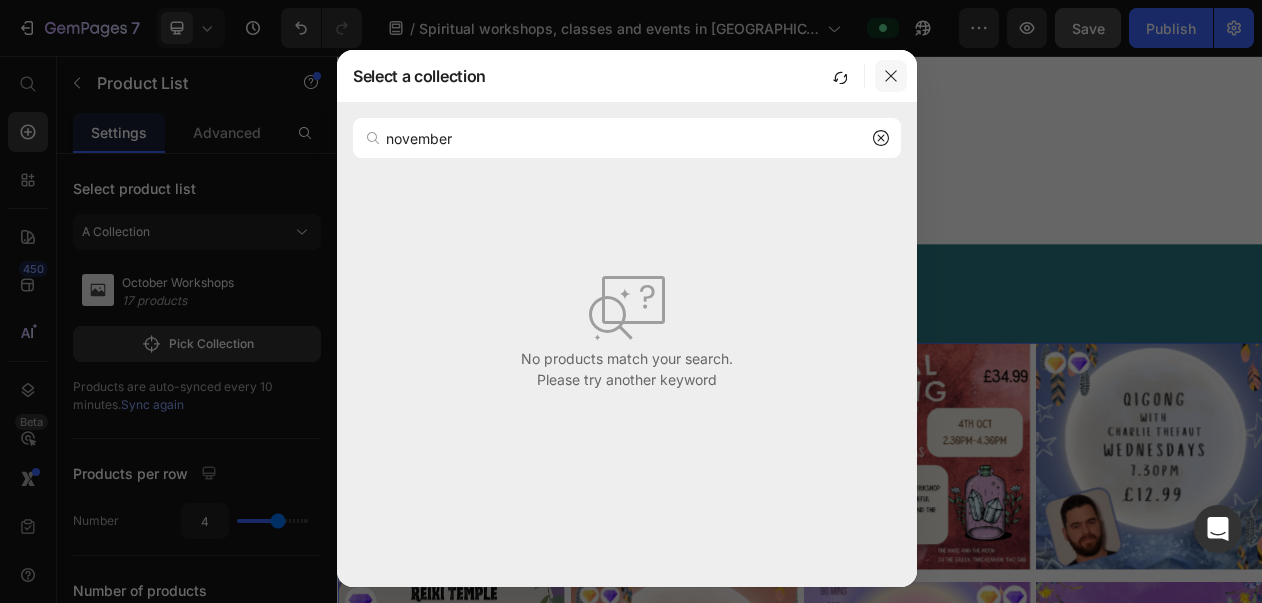 click 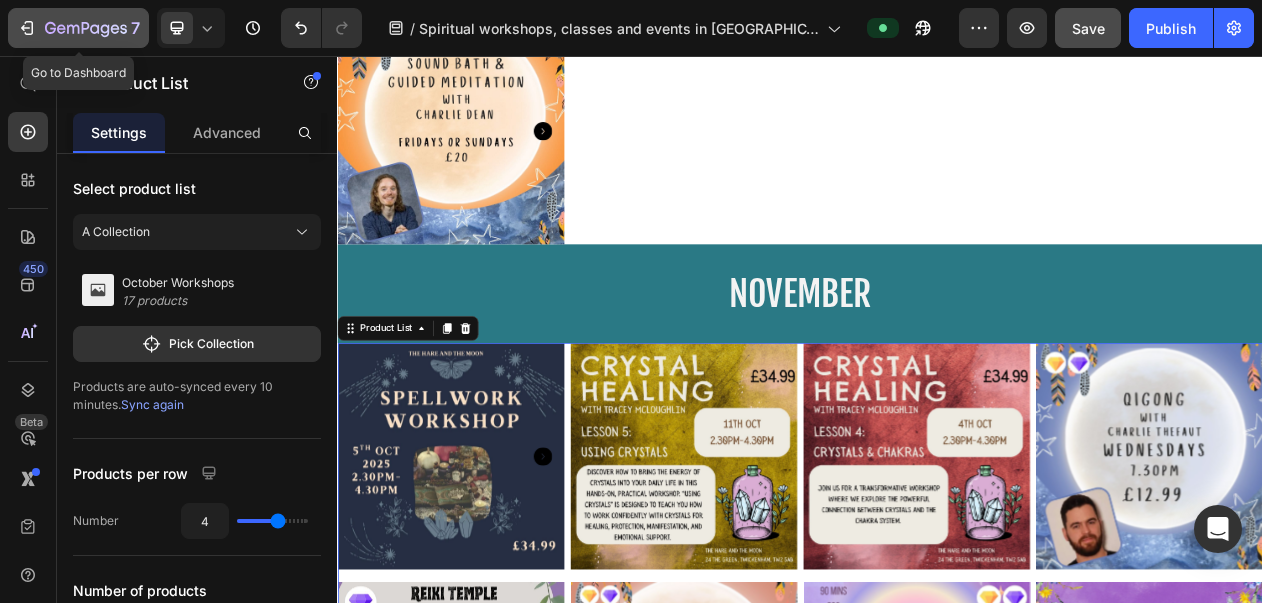 click 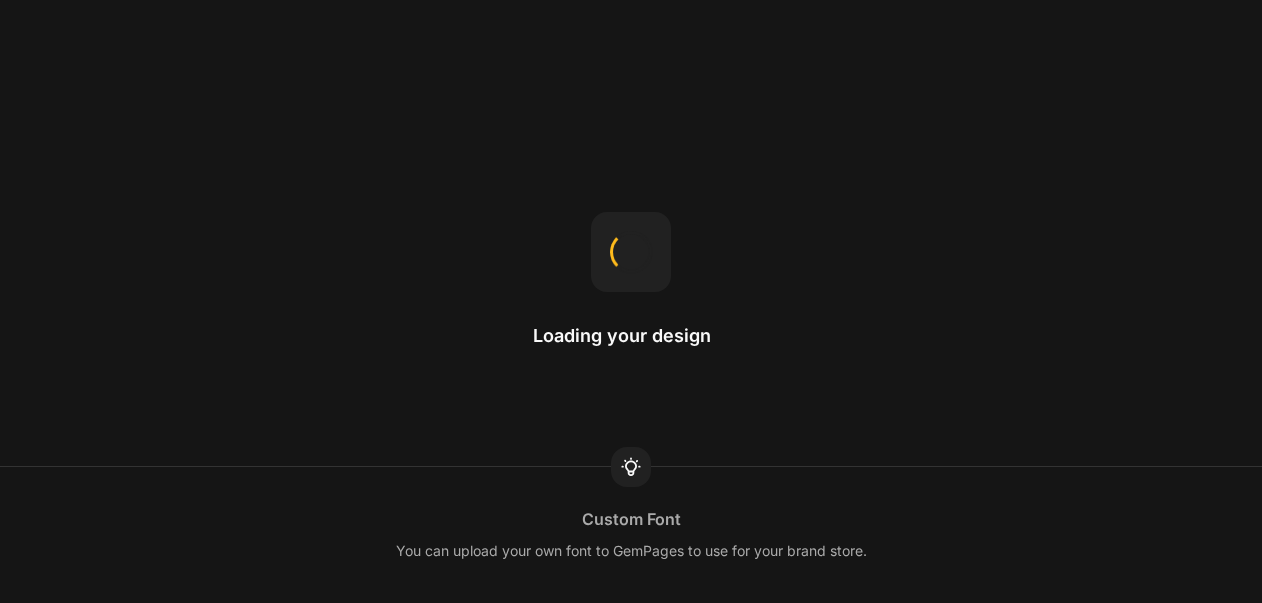 scroll, scrollTop: 0, scrollLeft: 0, axis: both 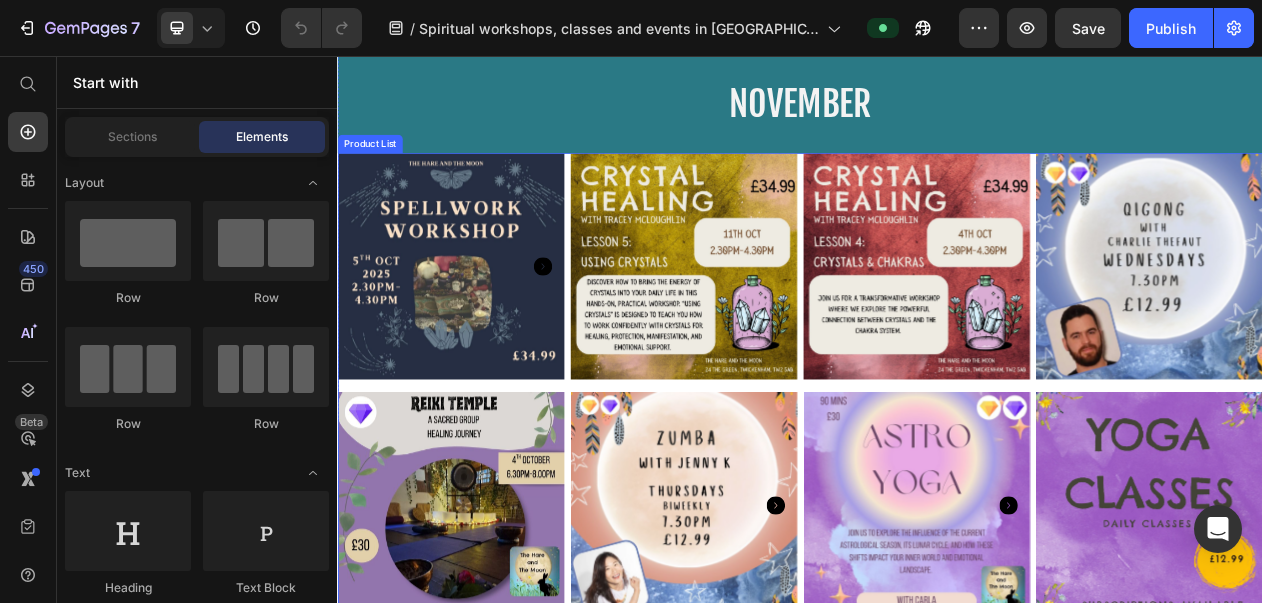 click on "Product Images Row
Product Images Row
Product Images Row
Product Images Row
Product Images Row
Product Images Row
Product Images Row
Product Images Row
Product Images Row
Product Images Row
Product Images Row
Product Images Row
Product Images Row
Product Images Row
Product Images Row
Product Images Row
Product Images Row" at bounding box center (937, 949) 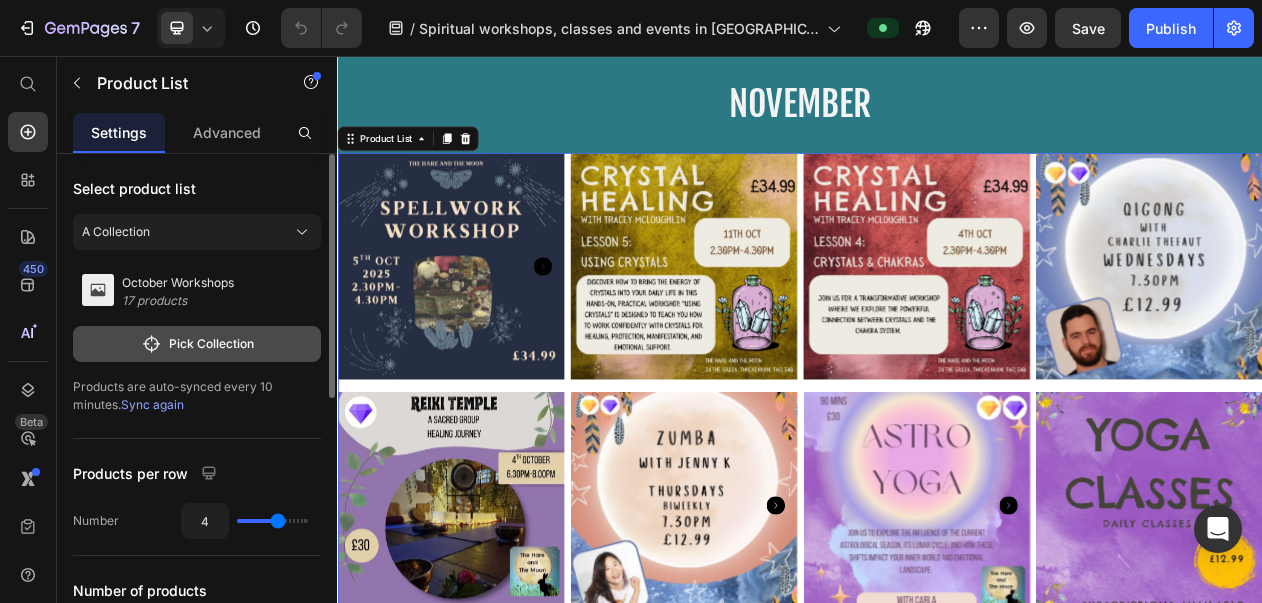 click on "Pick Collection" 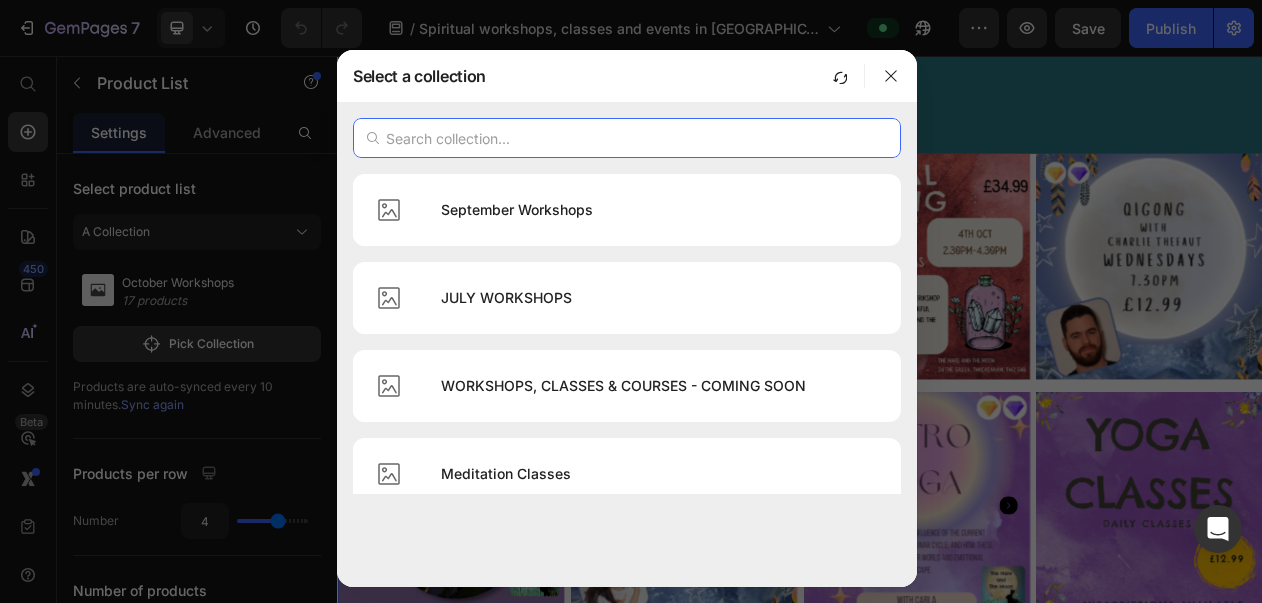 click at bounding box center [627, 138] 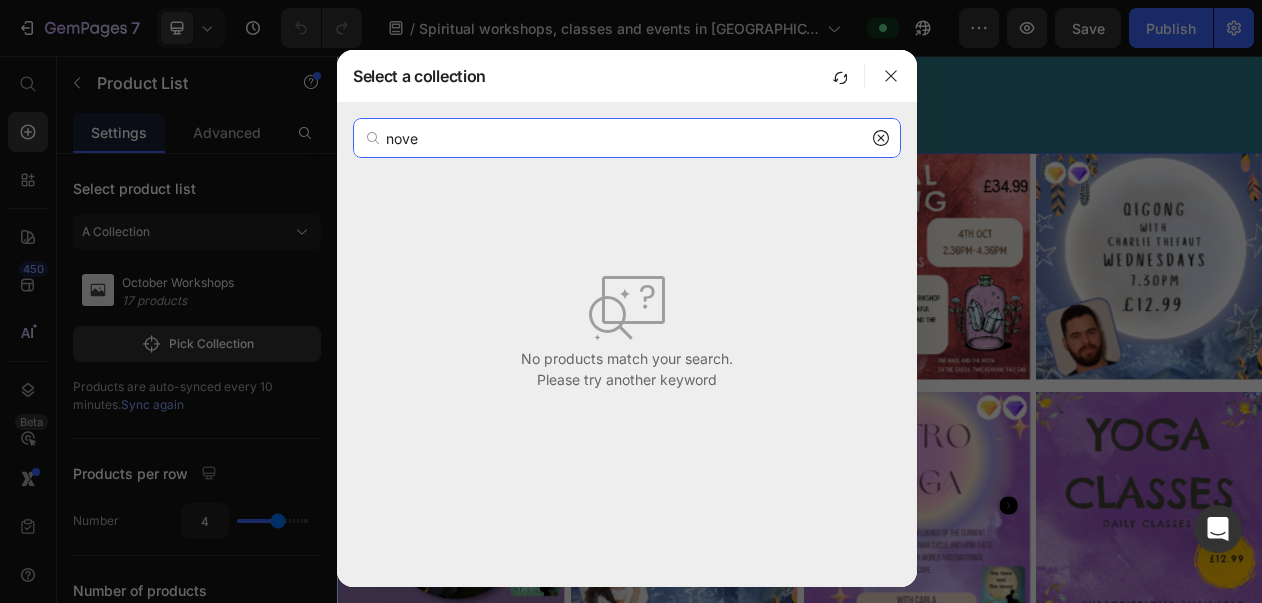 type on "nove" 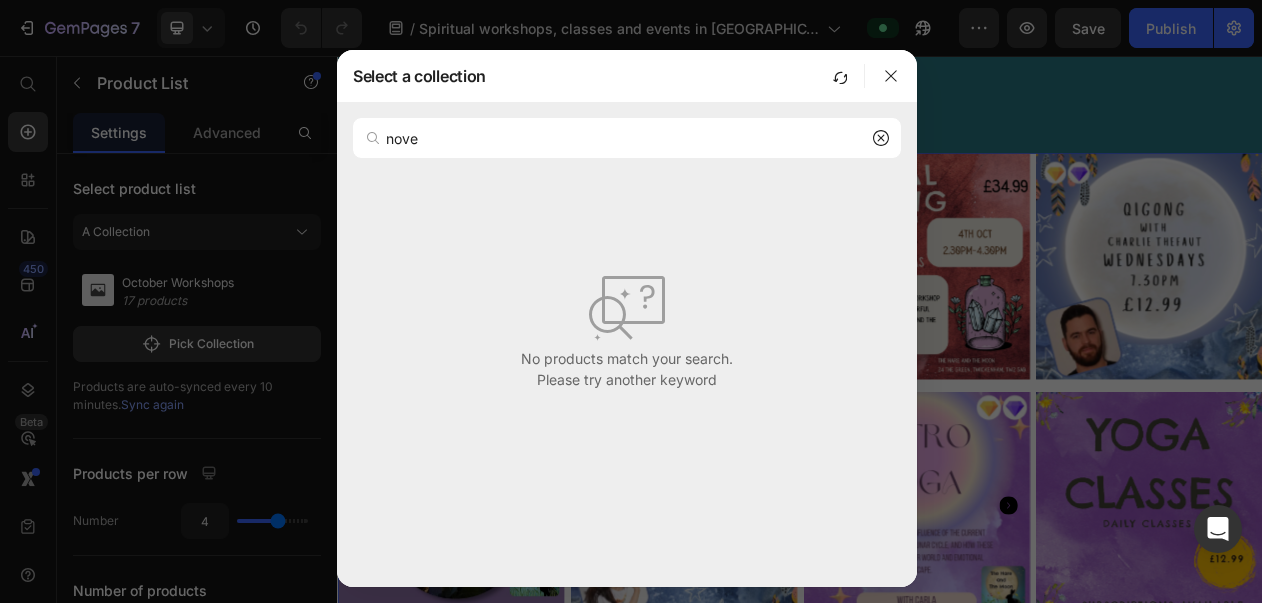 click at bounding box center [839, 76] 